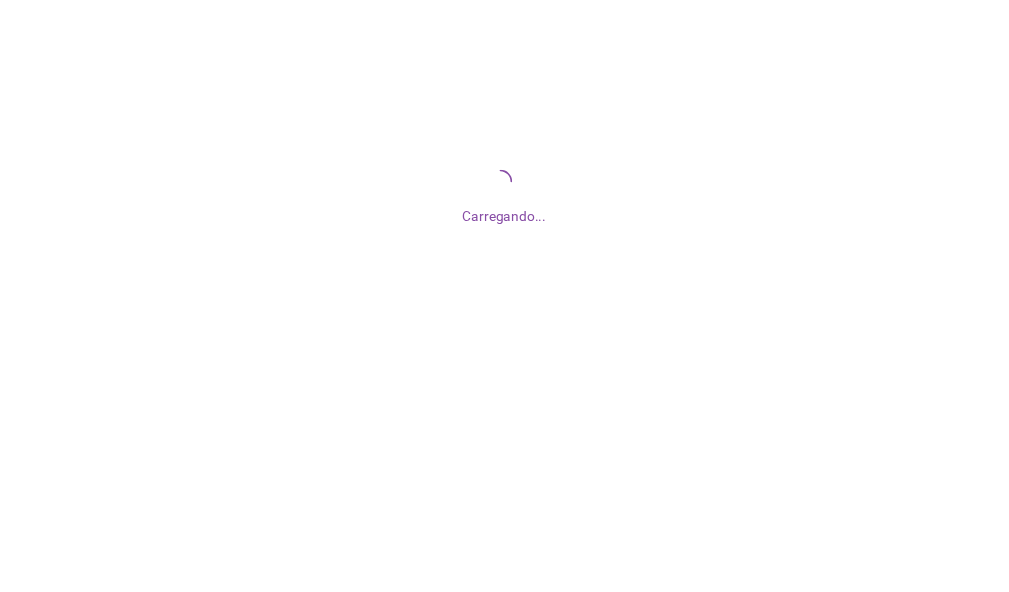 scroll, scrollTop: 0, scrollLeft: 0, axis: both 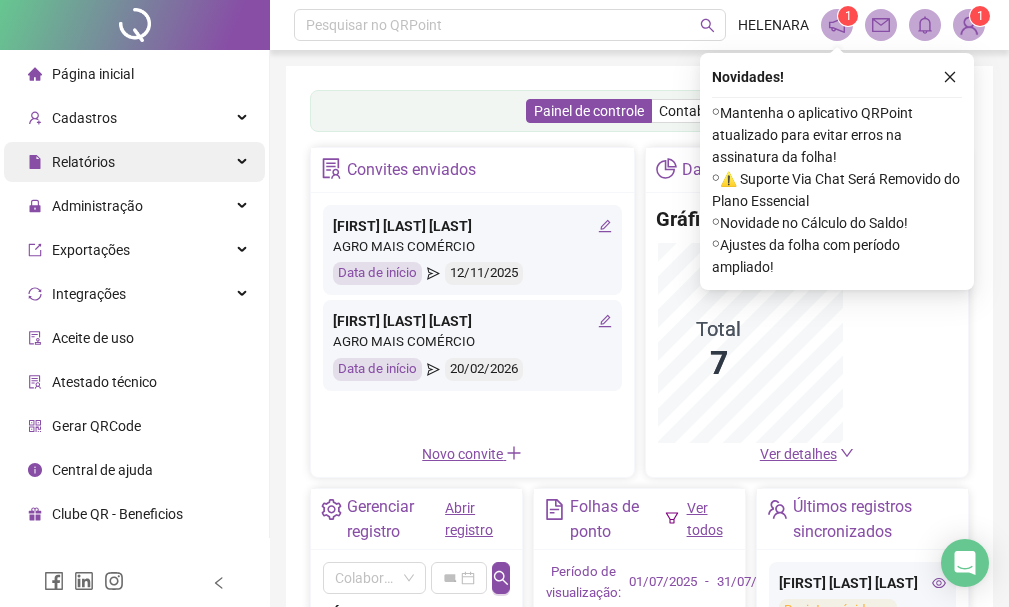 click on "Relatórios" at bounding box center [134, 162] 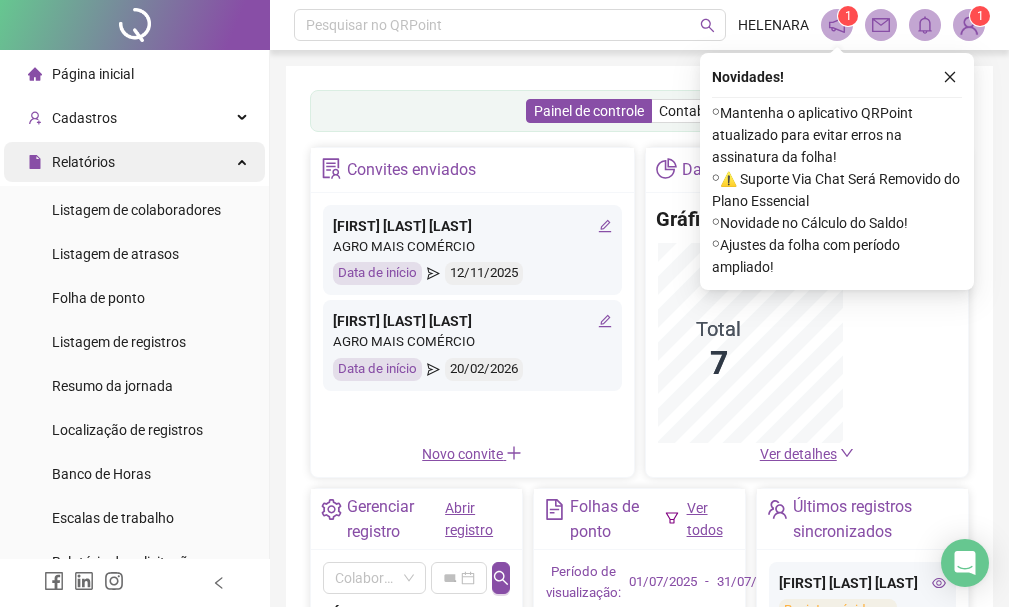 click on "Página inicial Cadastros Relatórios Listagem de colaboradores Listagem de atrasos Folha de ponto Listagem de registros Resumo da jornada Localização de registros Banco de Horas Escalas de trabalho Relatório de solicitações Administração Exportações Integrações Aceite de uso Atestado técnico Gerar QRCode Central de ajuda Clube QR - Beneficios" at bounding box center [135, 496] 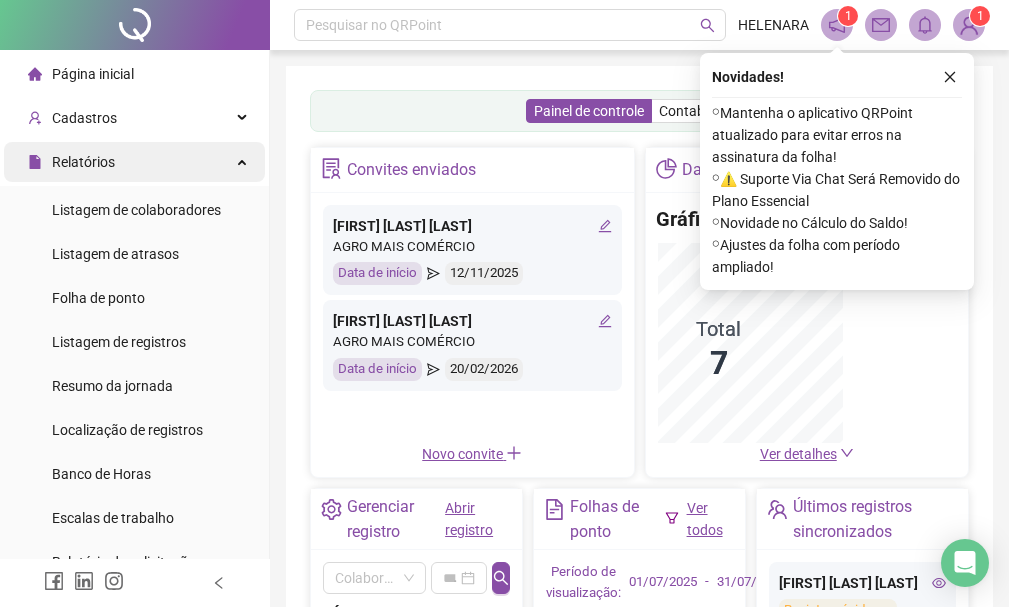 click on "Relatórios" at bounding box center [134, 162] 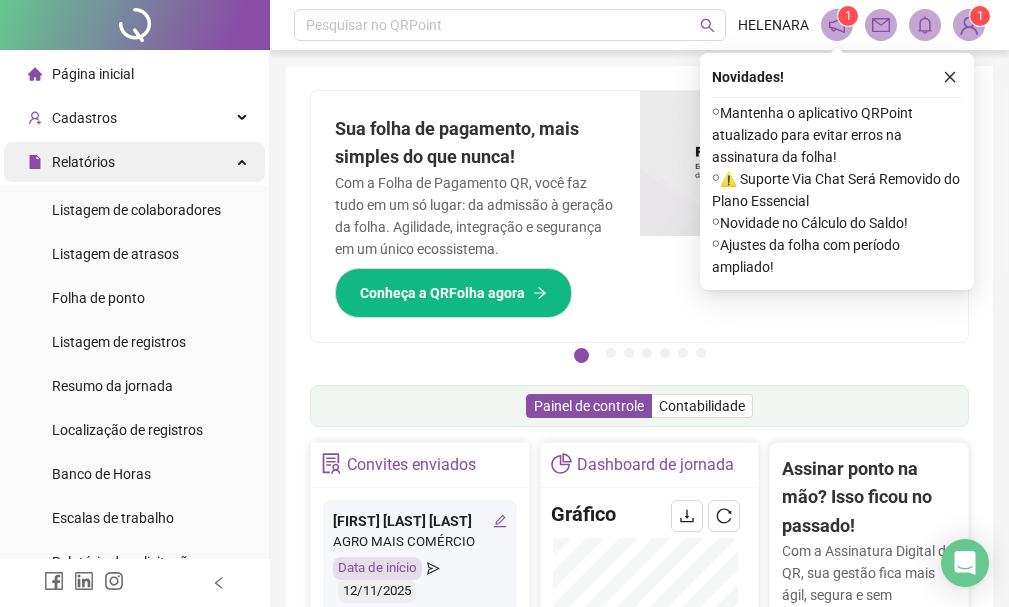 click on "Relatórios" at bounding box center (134, 162) 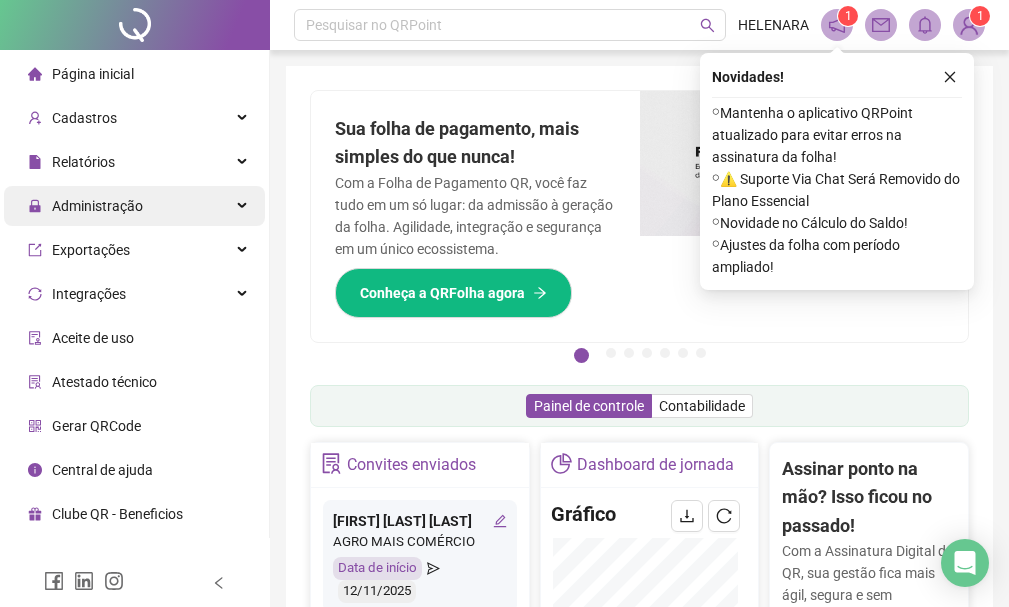 click on "Administração" at bounding box center [134, 206] 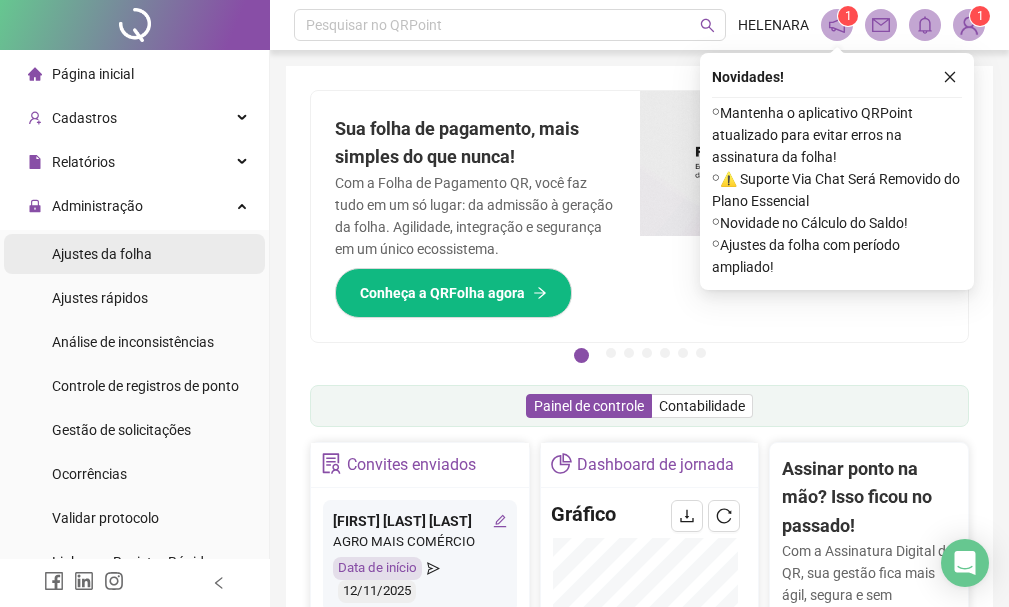 click on "Ajustes da folha" at bounding box center (134, 254) 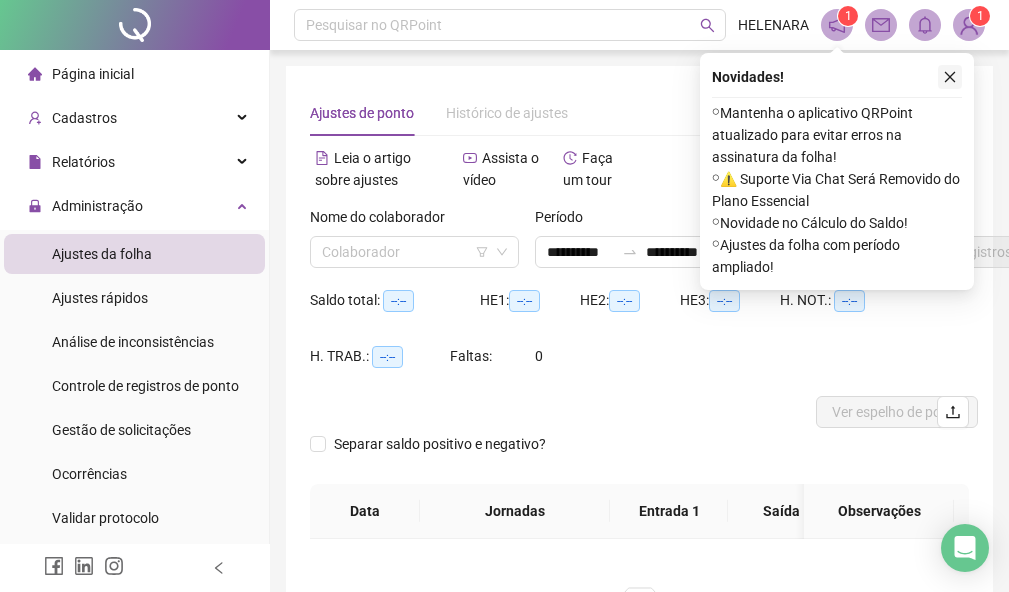 click 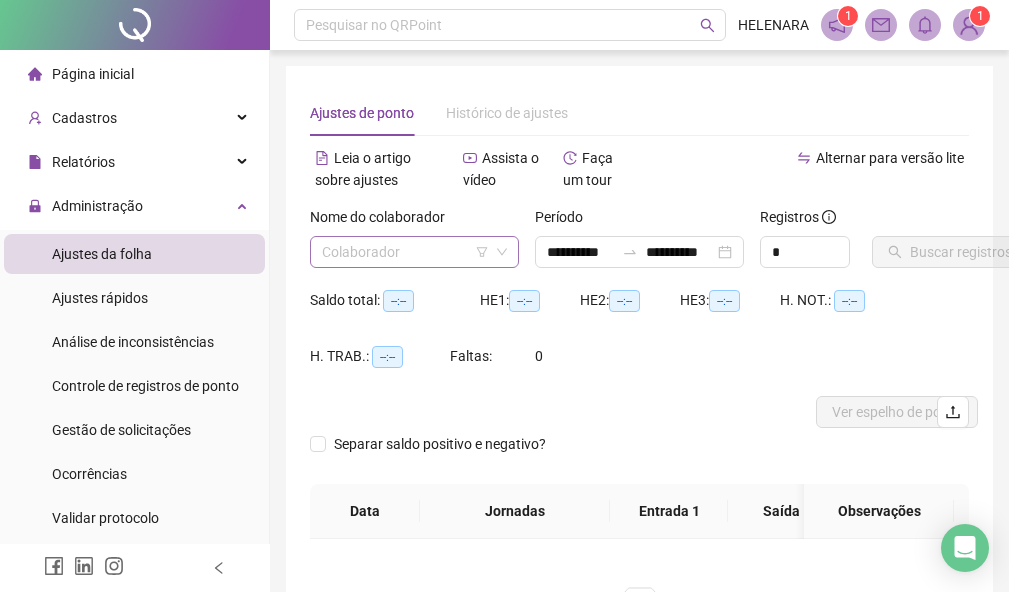 click at bounding box center [405, 252] 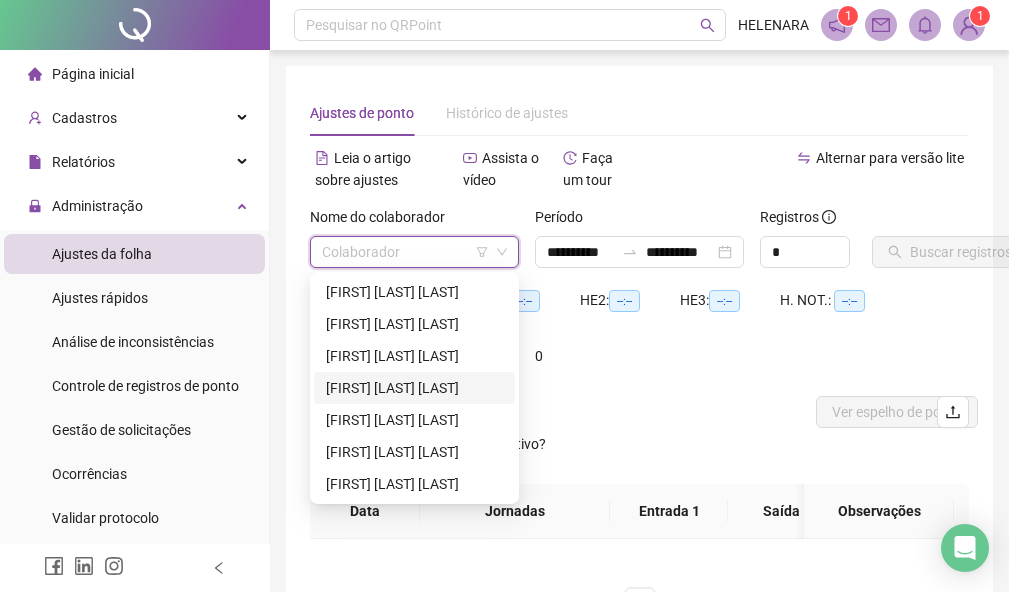 click on "[FIRST] [LAST] [LAST]" at bounding box center [414, 388] 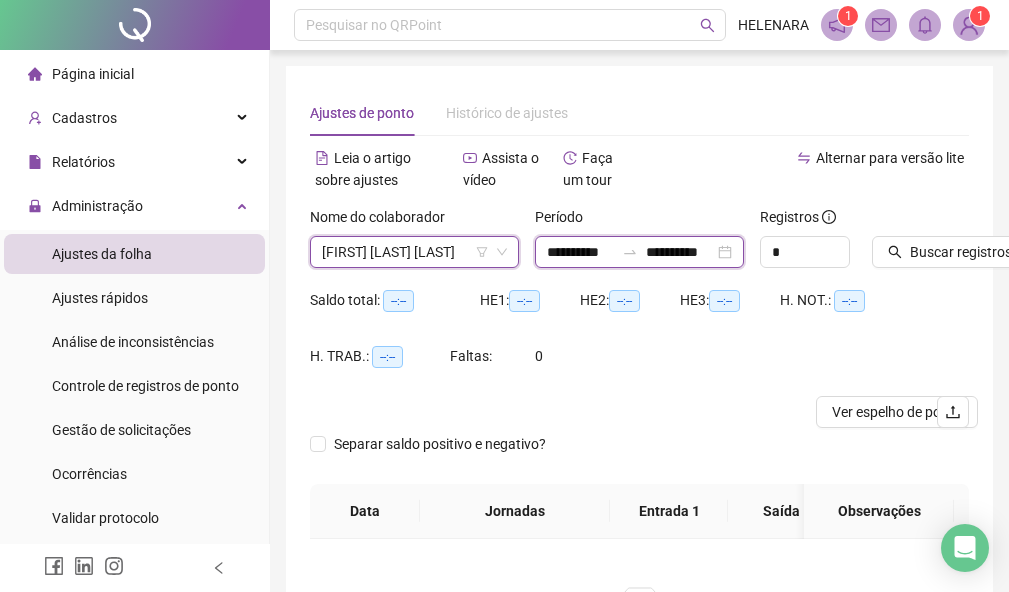 click on "**********" at bounding box center (580, 252) 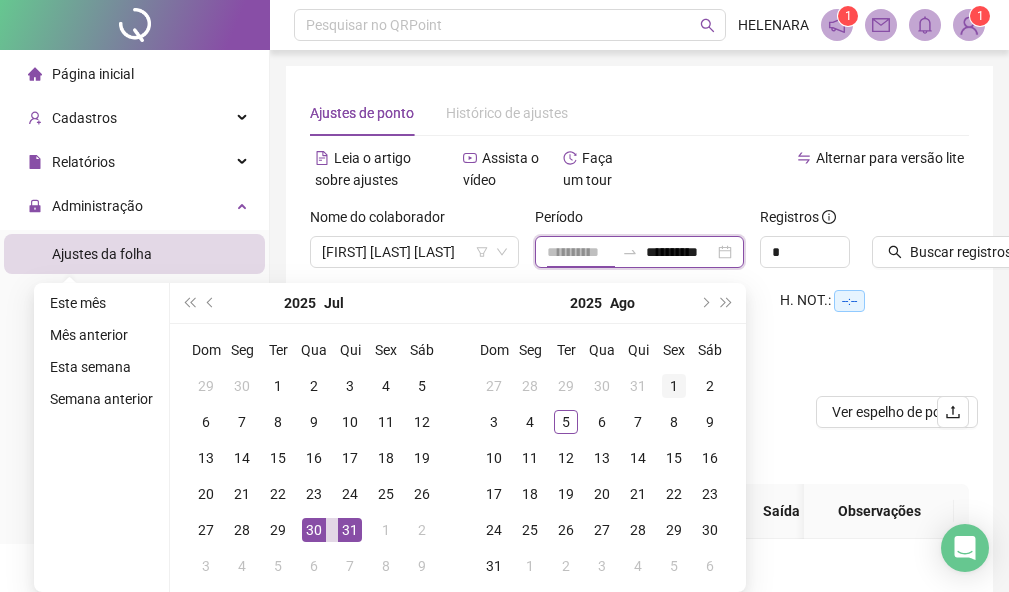 type on "**********" 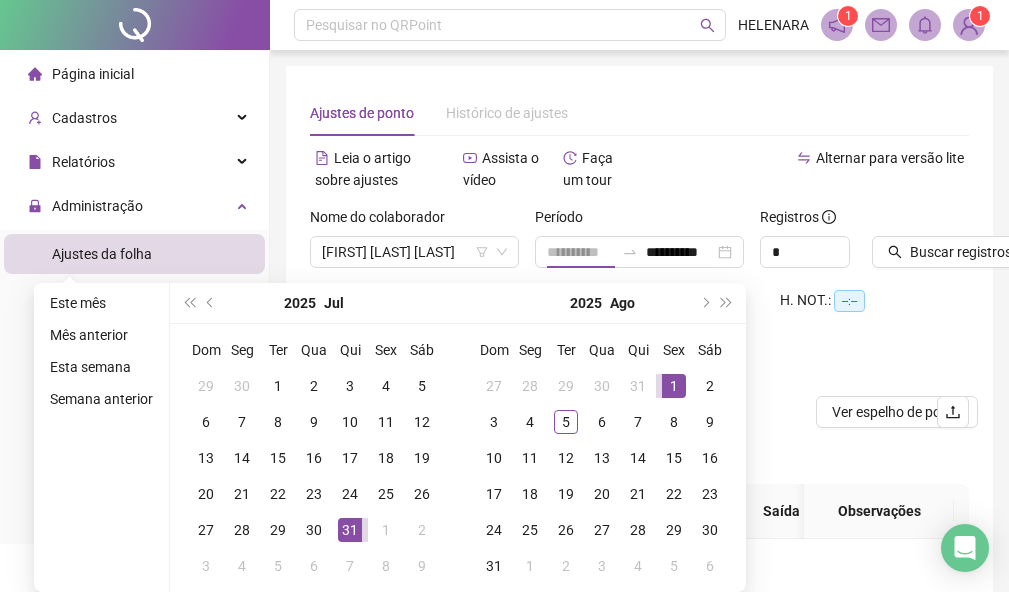drag, startPoint x: 665, startPoint y: 382, endPoint x: 688, endPoint y: 341, distance: 47.010635 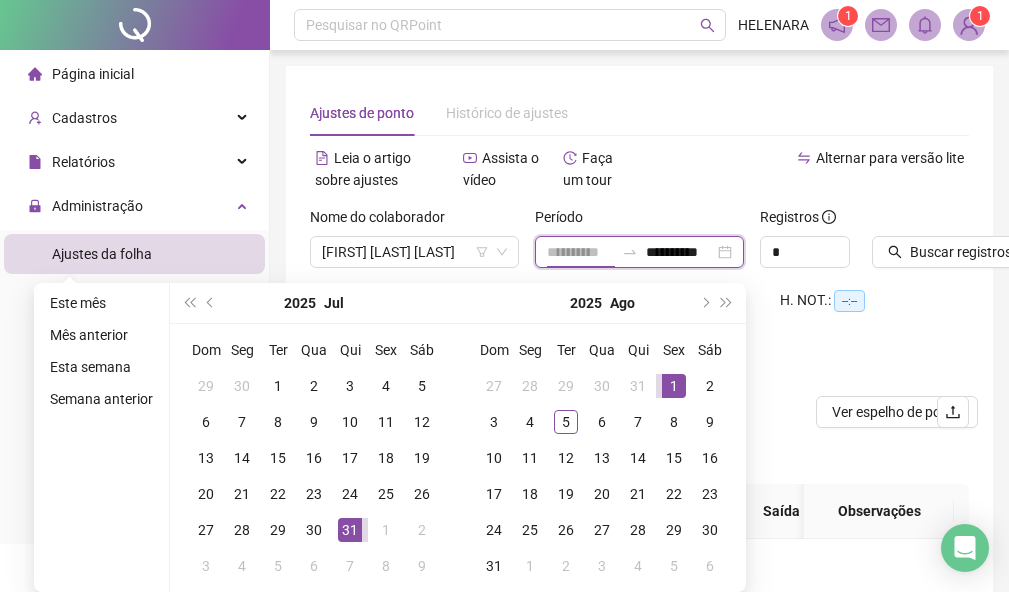 scroll, scrollTop: 0, scrollLeft: 3, axis: horizontal 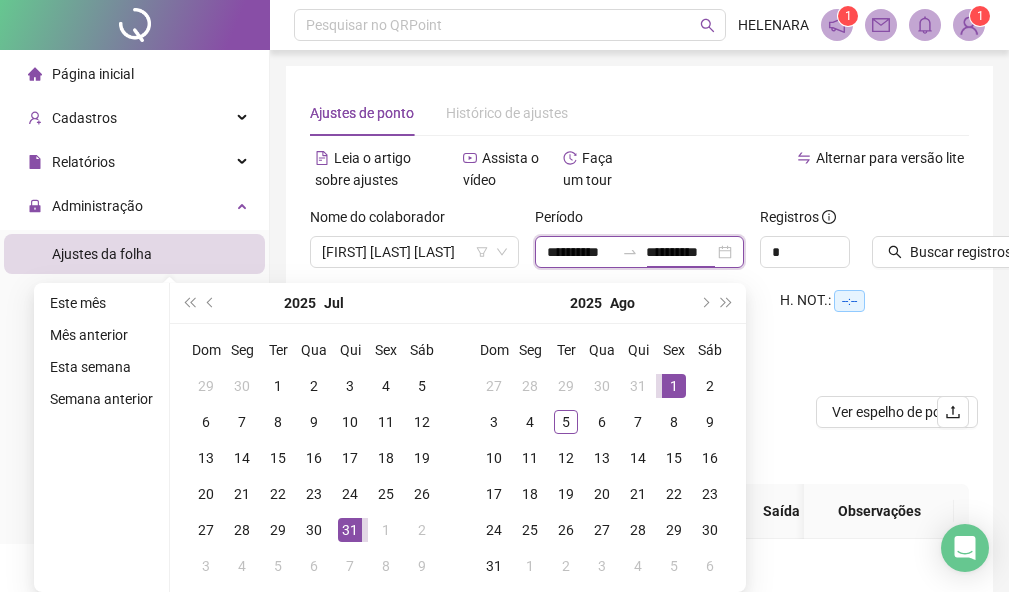 click on "**********" at bounding box center [680, 252] 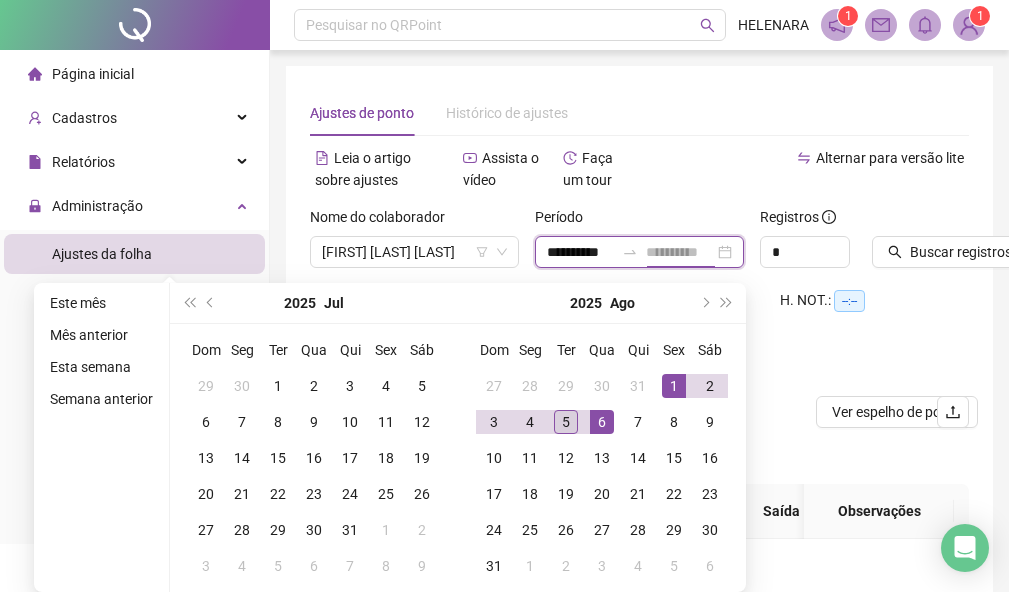 type on "**********" 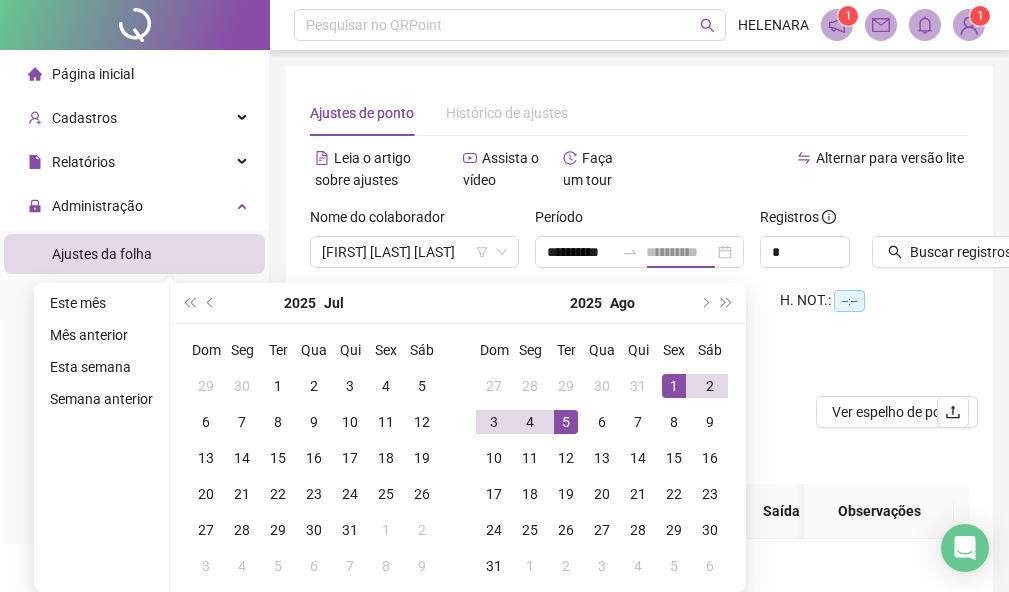 click on "5" at bounding box center (566, 422) 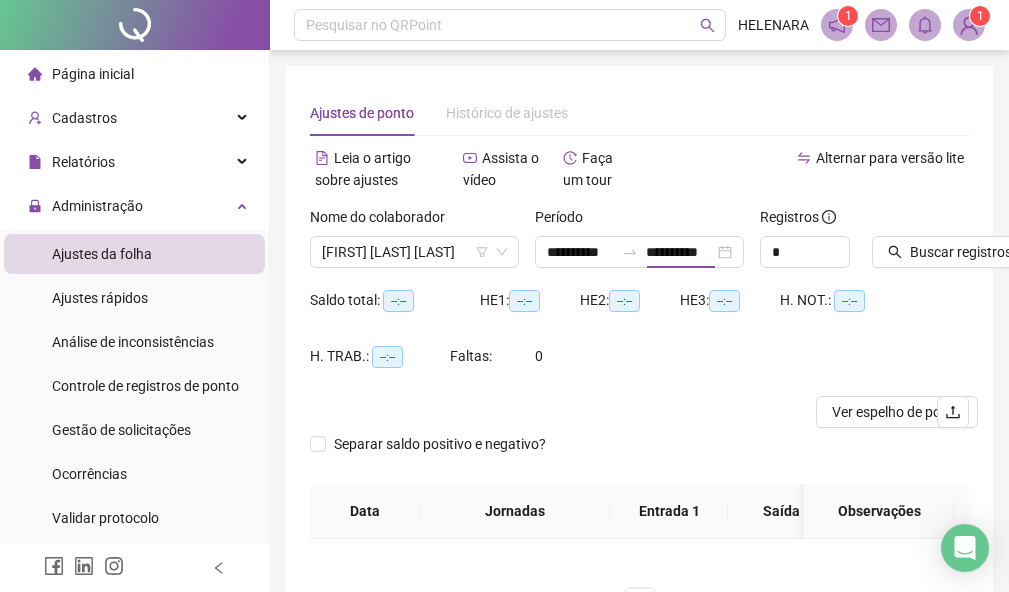 scroll, scrollTop: 0, scrollLeft: 0, axis: both 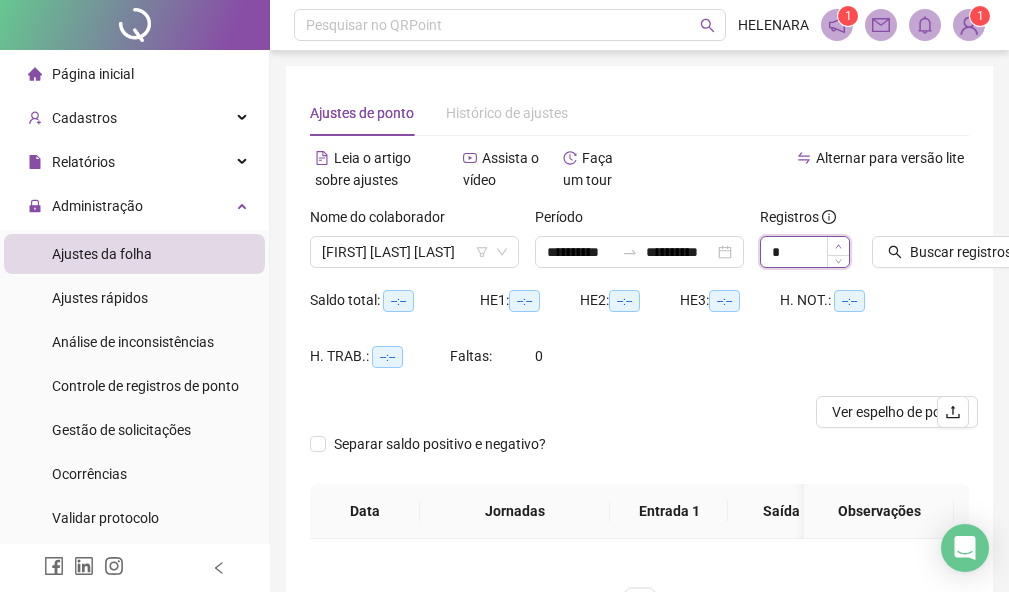 click 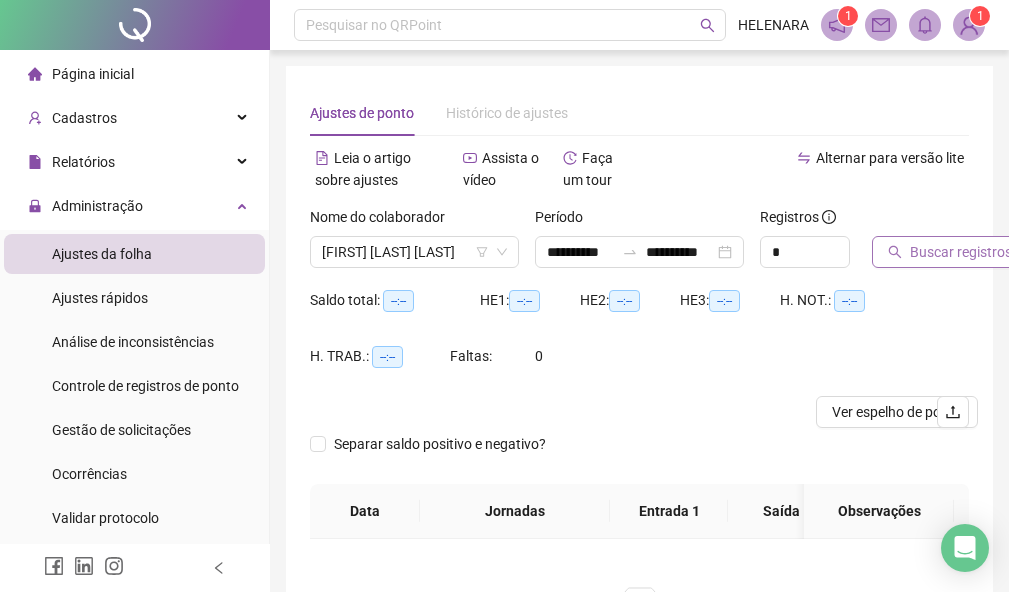 click on "Buscar registros" at bounding box center [961, 252] 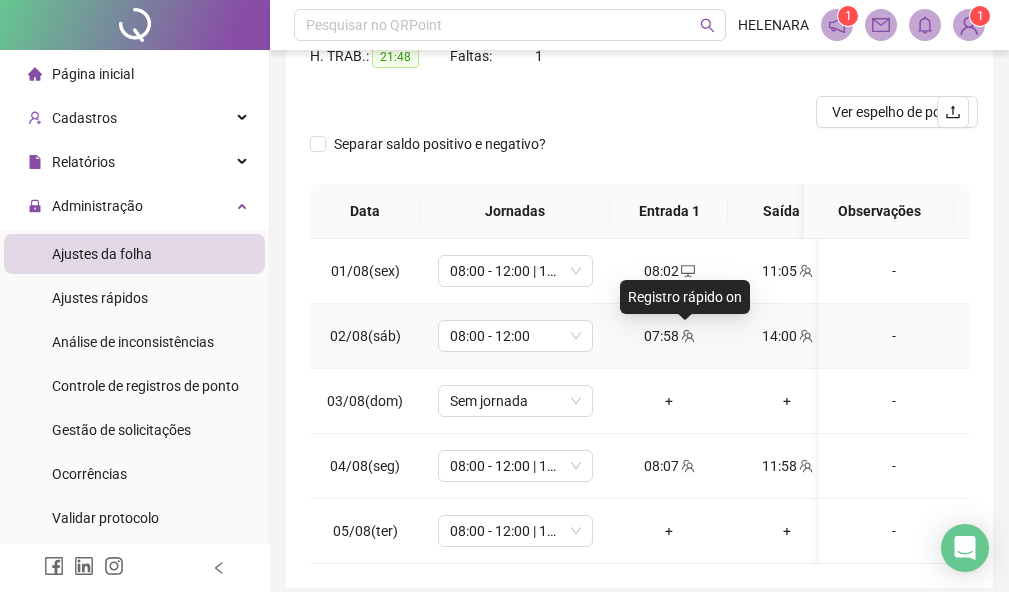 scroll, scrollTop: 397, scrollLeft: 0, axis: vertical 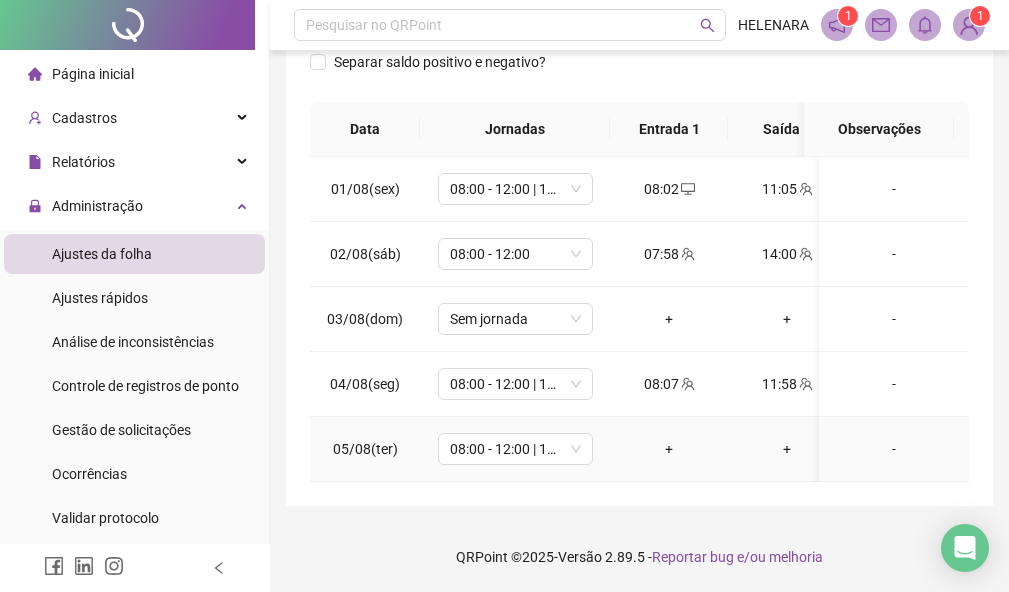 click on "+" at bounding box center [669, 449] 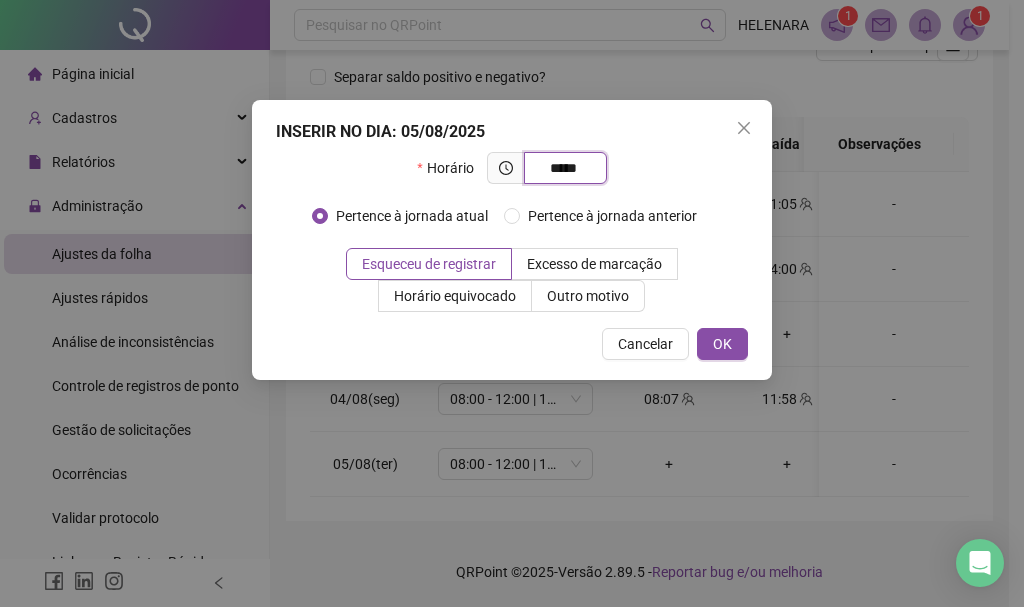 type on "*****" 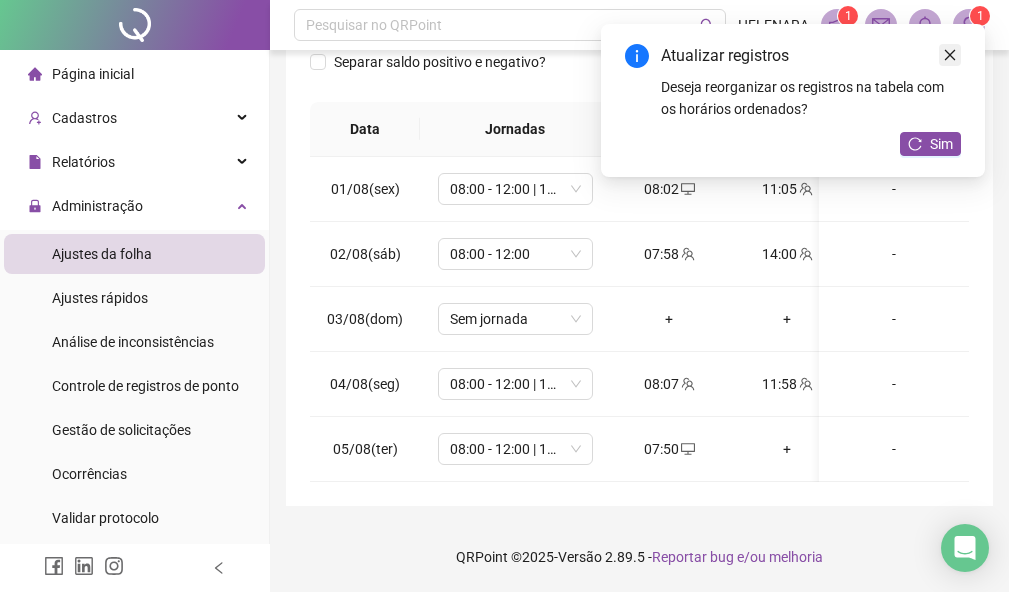 click 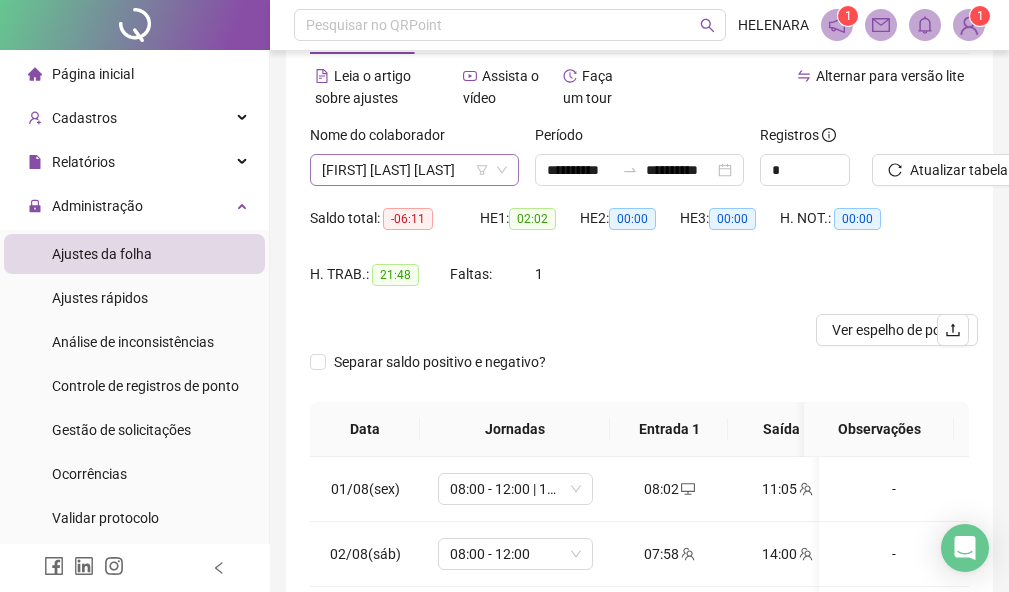 click on "[FIRST] [LAST] [LAST]" at bounding box center [414, 170] 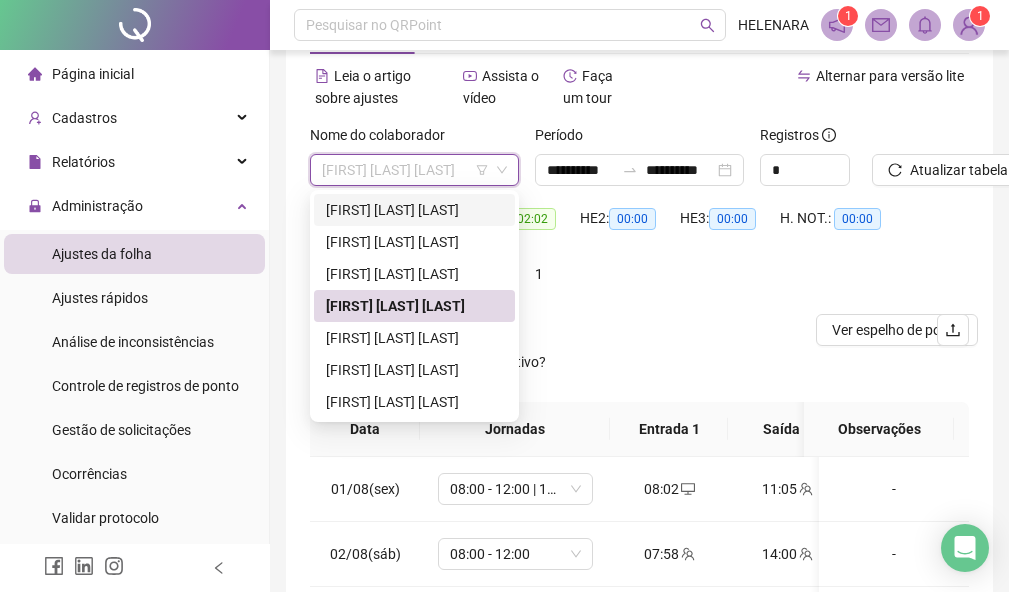 click on "[FIRST] [LAST] [LAST]" at bounding box center (414, 210) 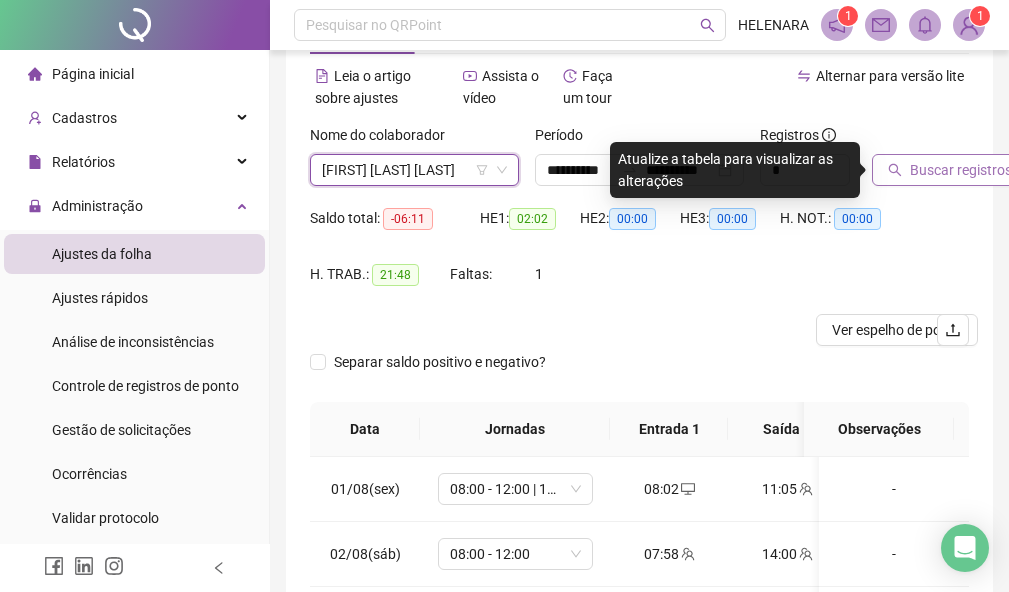 click on "Buscar registros" at bounding box center (961, 170) 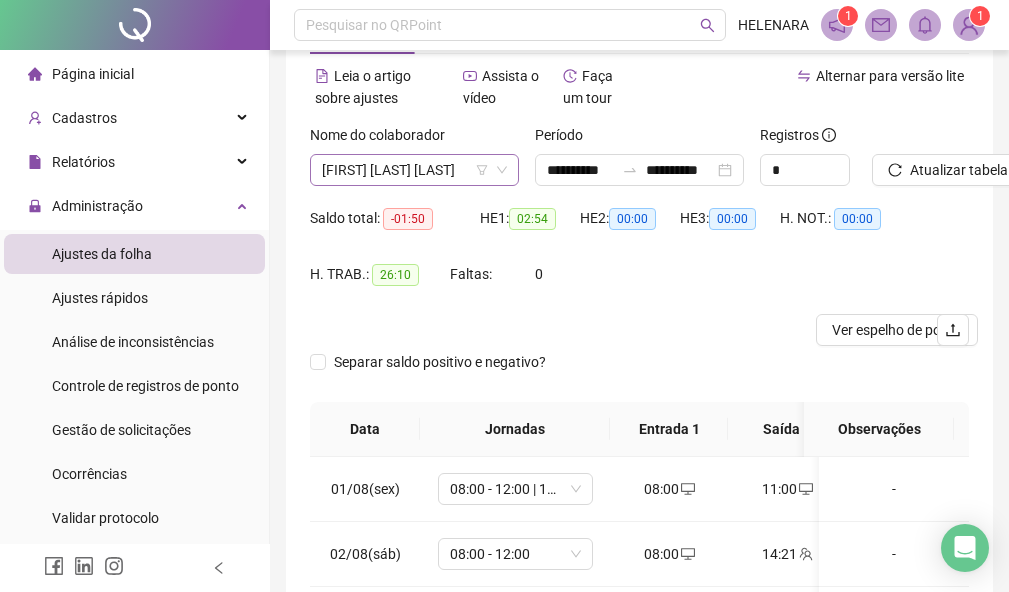 click on "[FIRST] [LAST] [LAST]" at bounding box center (414, 170) 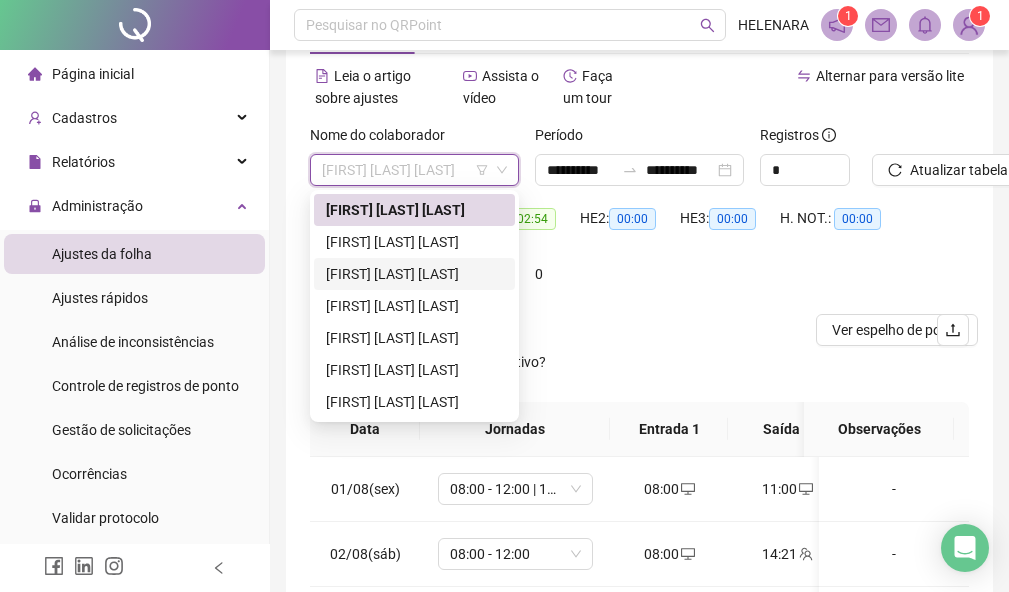 click on "[FIRST] [LAST] [LAST]" at bounding box center [414, 274] 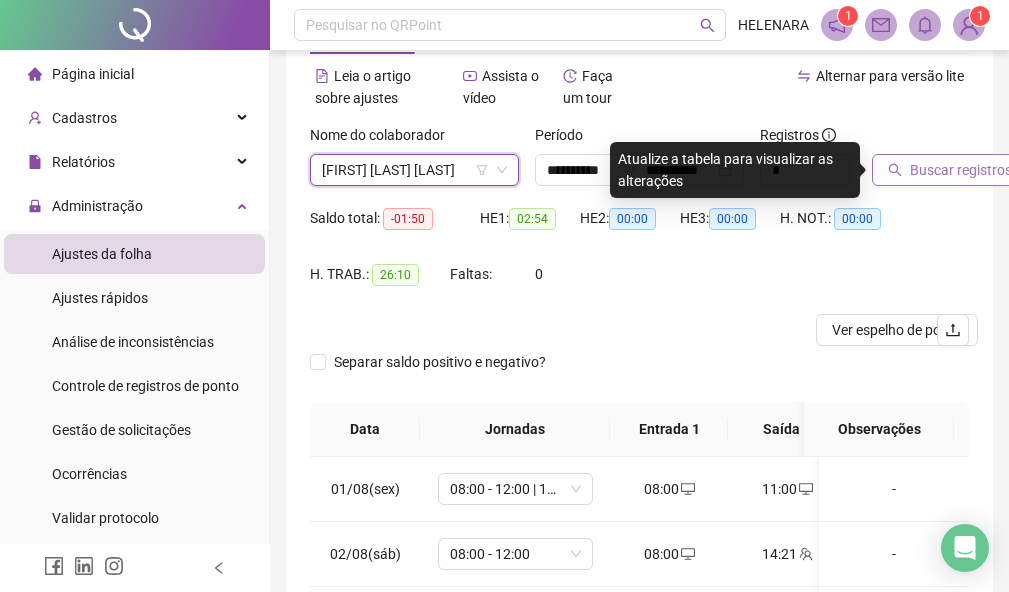 click on "Buscar registros" at bounding box center (950, 170) 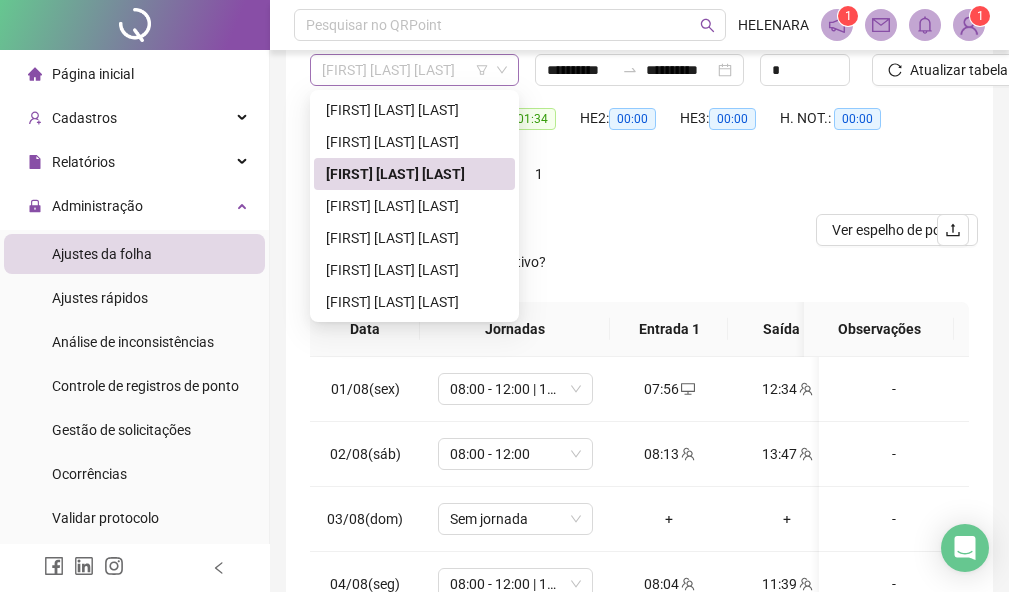 click on "[FIRST] [LAST] [LAST]" at bounding box center (414, 70) 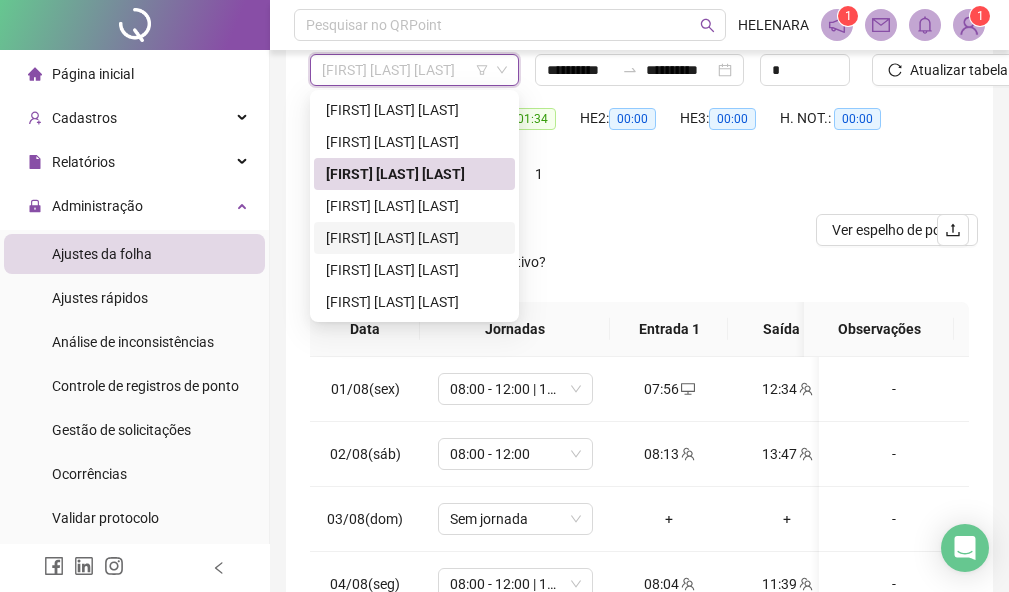 click on "[FIRST] [LAST] [LAST]" at bounding box center (414, 238) 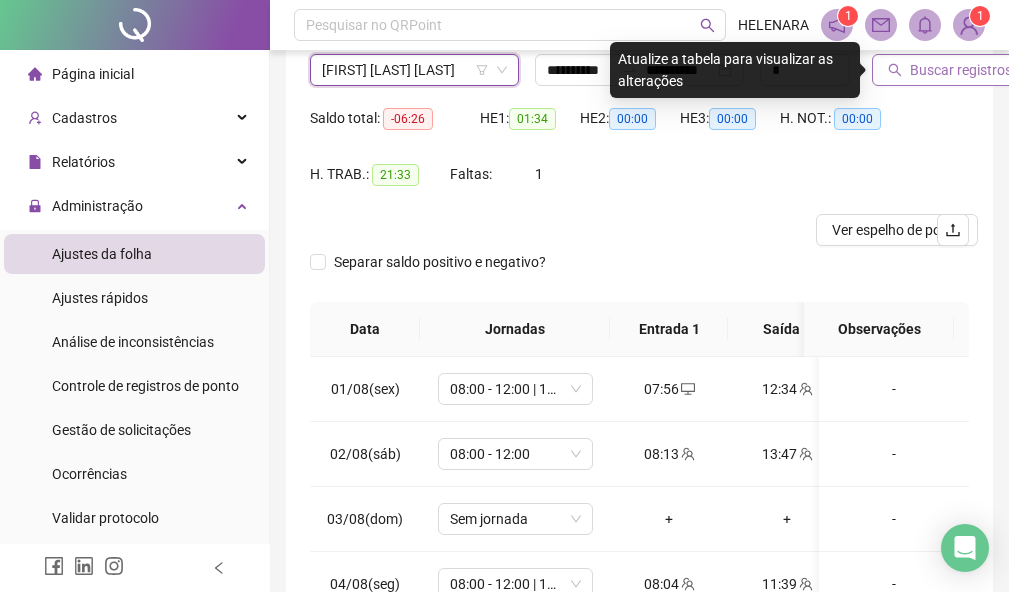 click on "Buscar registros" at bounding box center [950, 70] 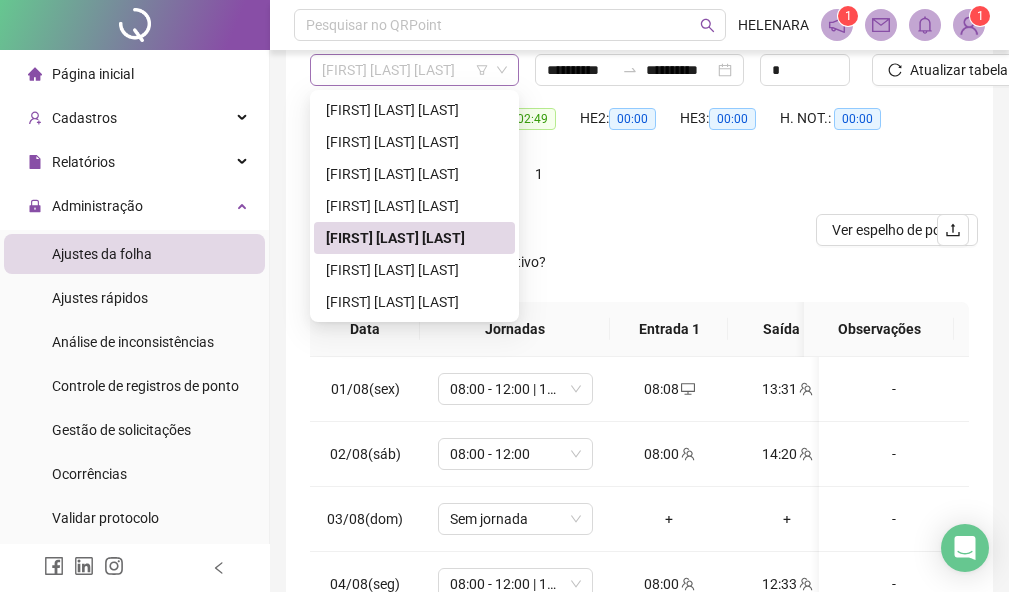 click on "[FIRST] [LAST] [LAST]" at bounding box center (414, 70) 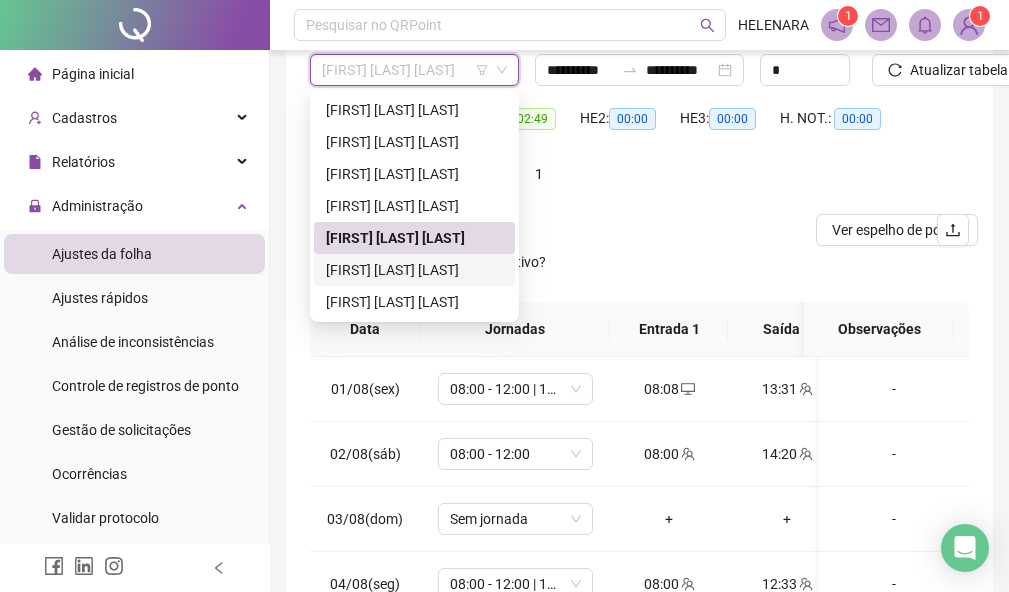 click on "[FIRST] [LAST] [LAST]" at bounding box center (414, 270) 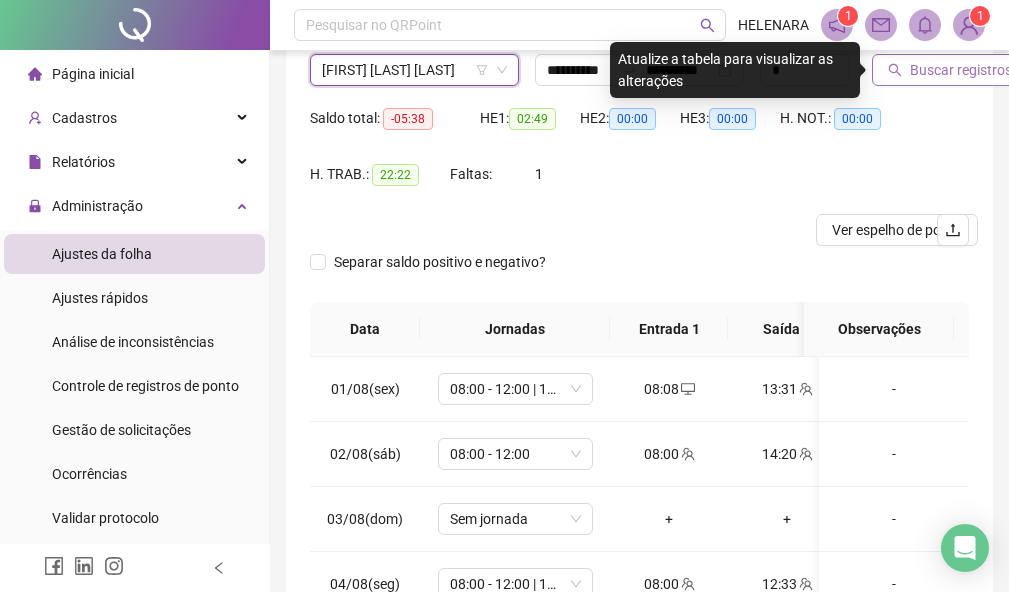 click on "Buscar registros" at bounding box center (961, 70) 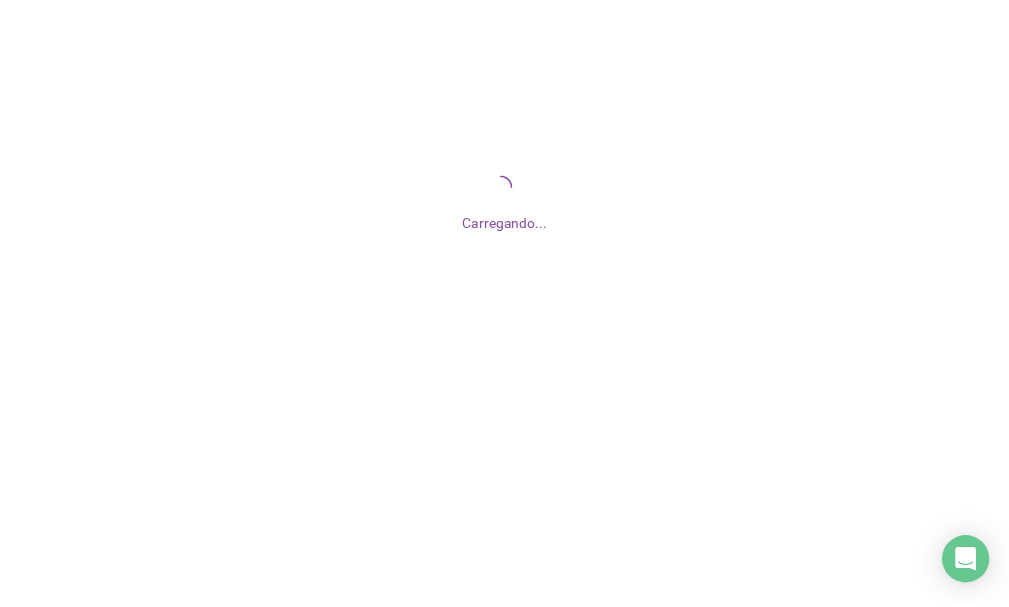 scroll, scrollTop: 0, scrollLeft: 0, axis: both 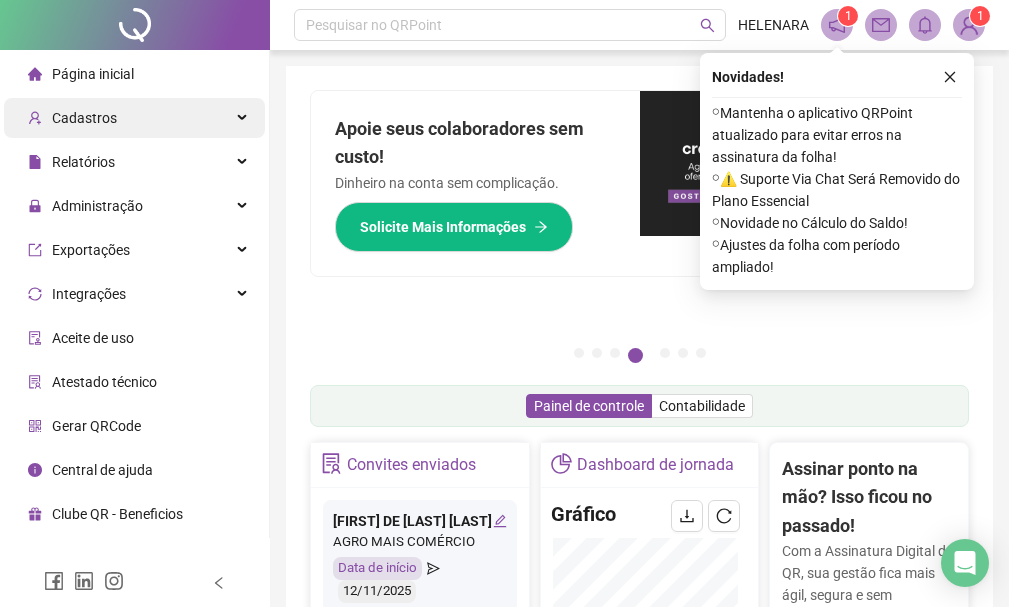 click on "Cadastros" at bounding box center [134, 118] 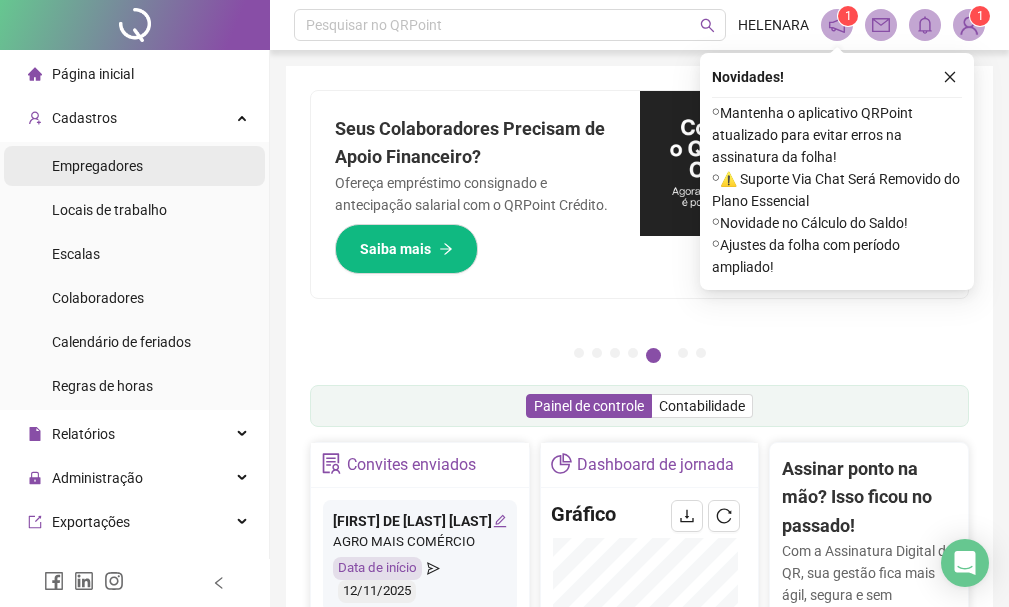 click on "Empregadores" at bounding box center (134, 166) 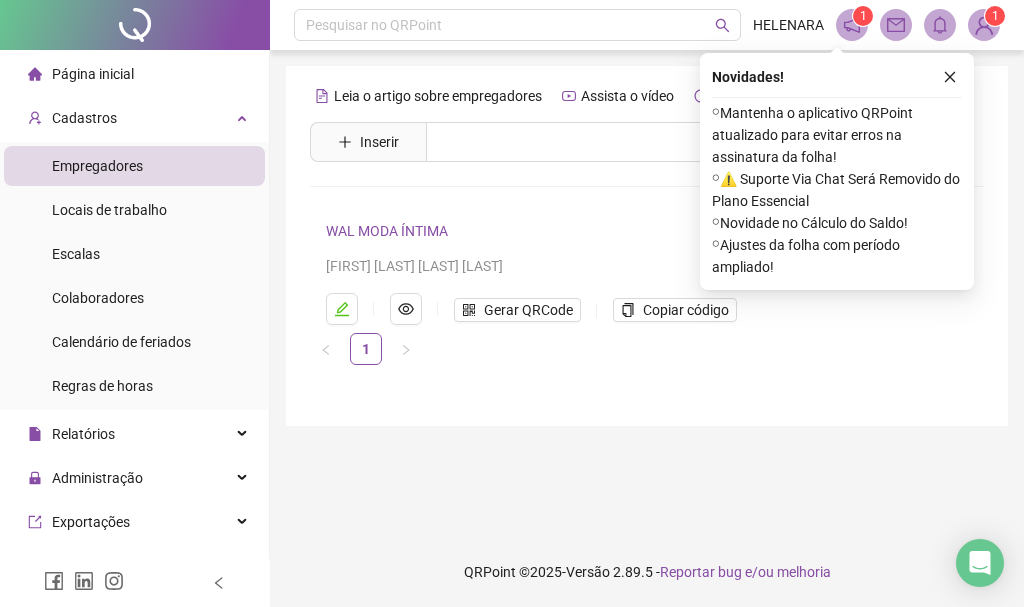 click on "Empregadores" at bounding box center [134, 166] 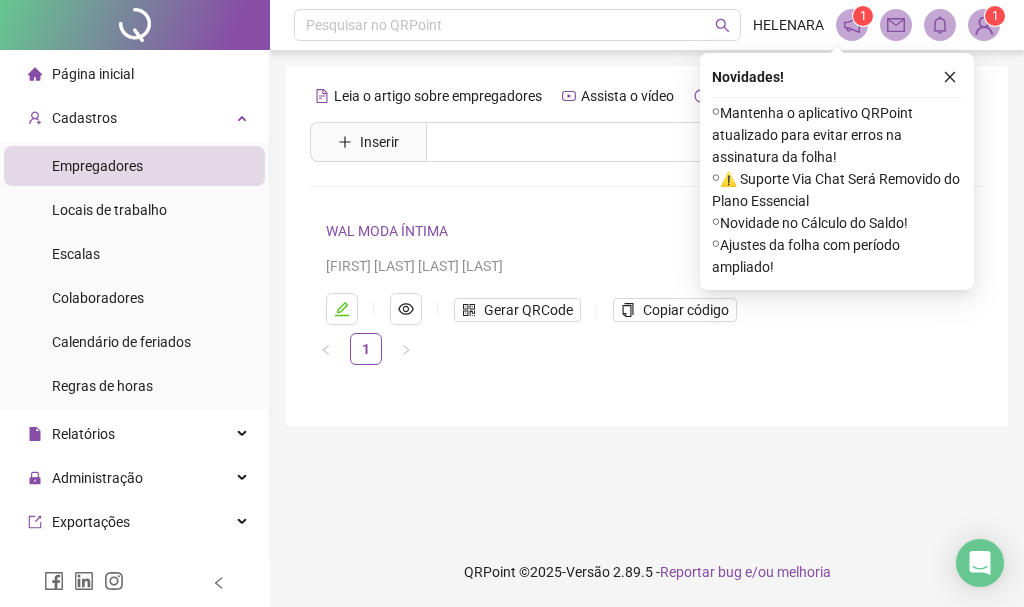 click on "Empregadores" at bounding box center (97, 166) 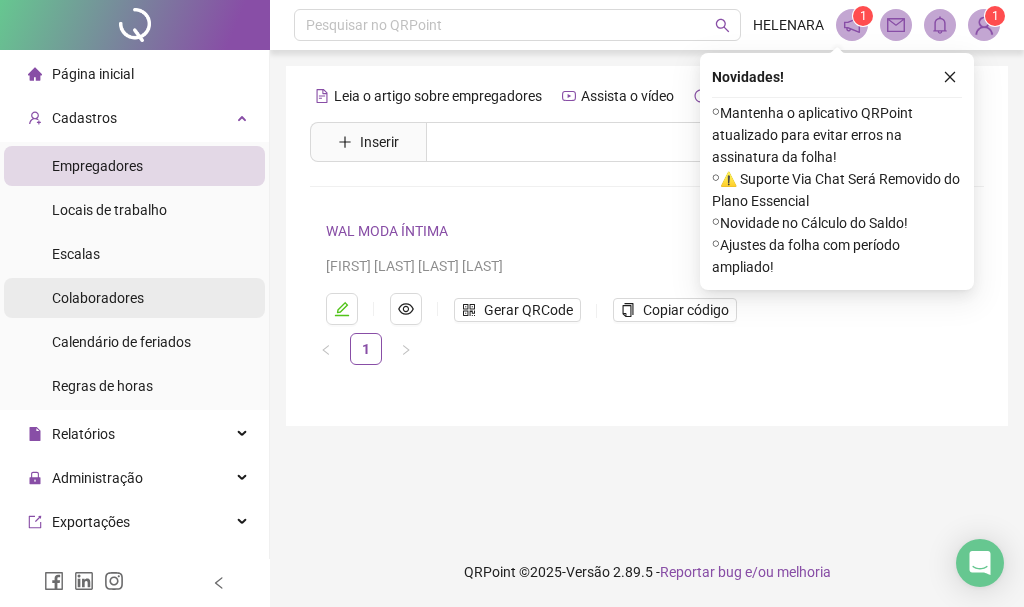click on "Colaboradores" at bounding box center [98, 298] 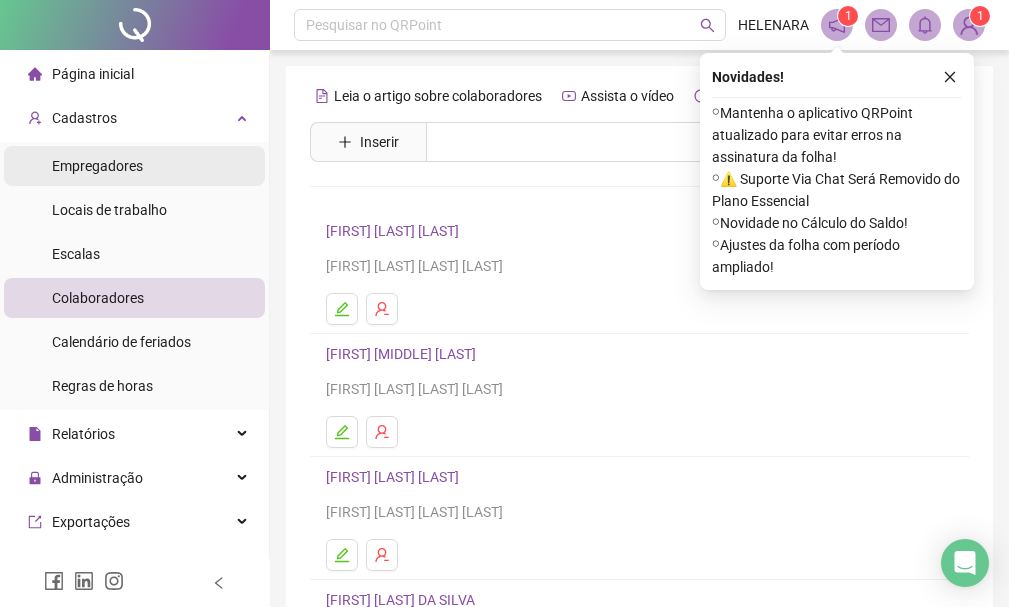 click on "Empregadores" at bounding box center (134, 166) 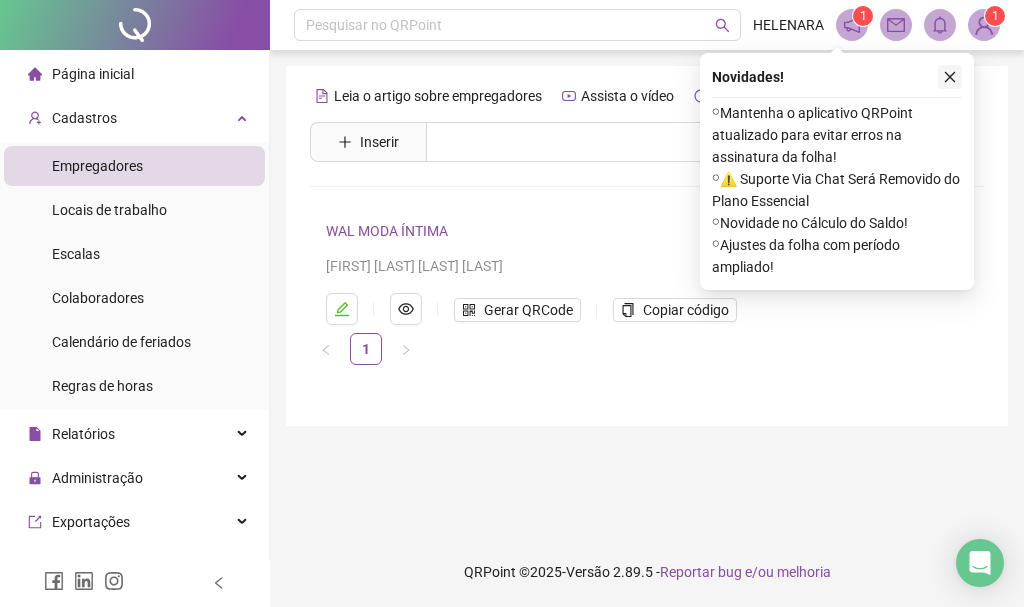 click 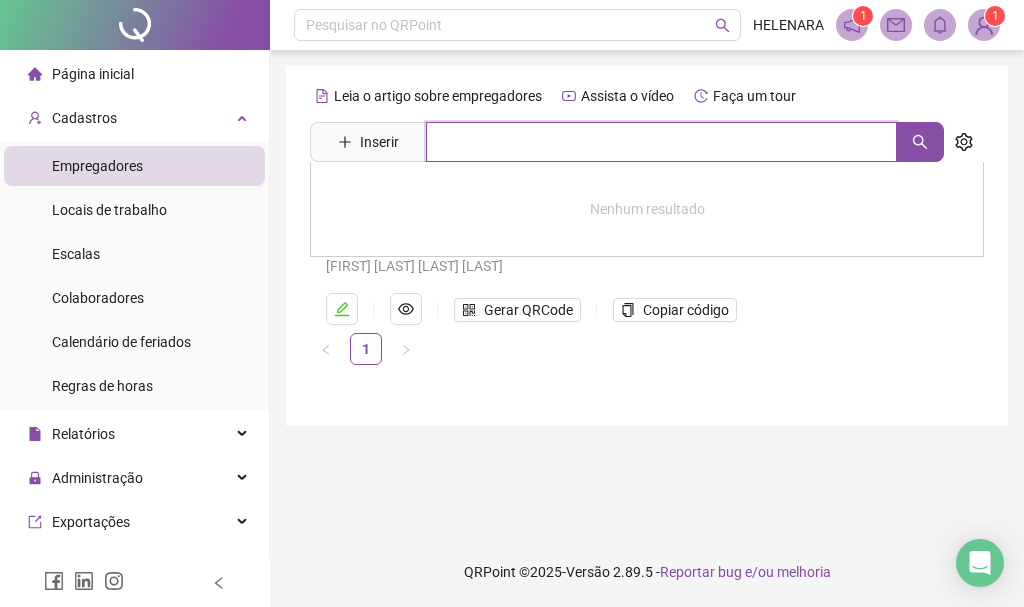 click at bounding box center (661, 142) 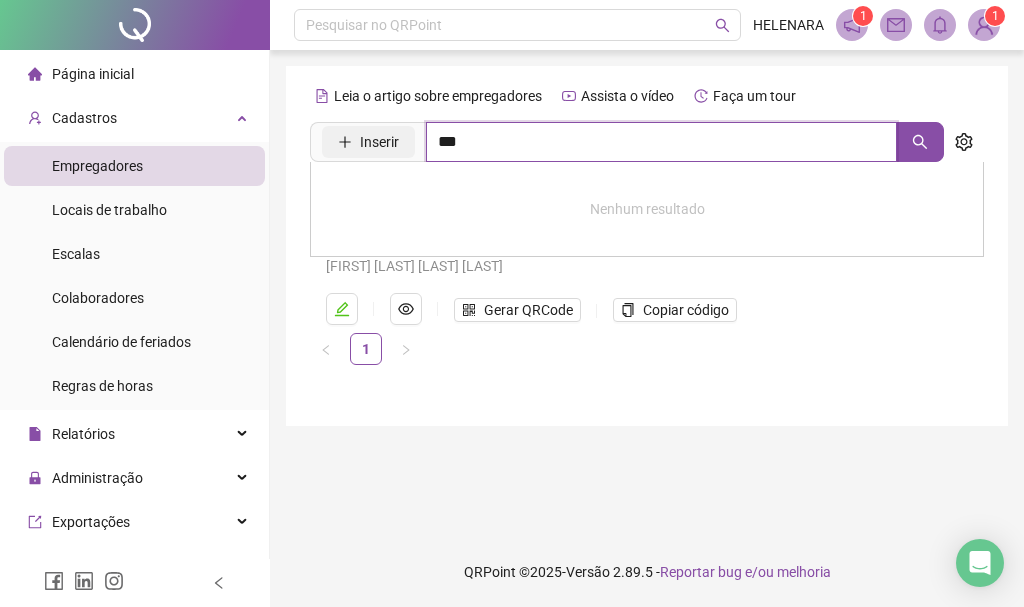type on "***" 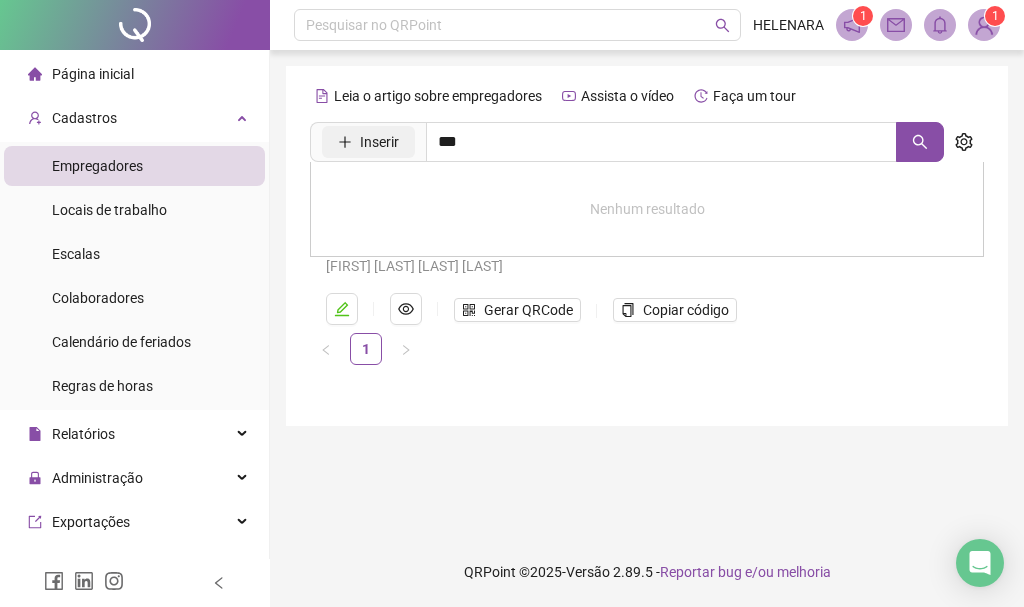 click on "Inserir" at bounding box center [379, 142] 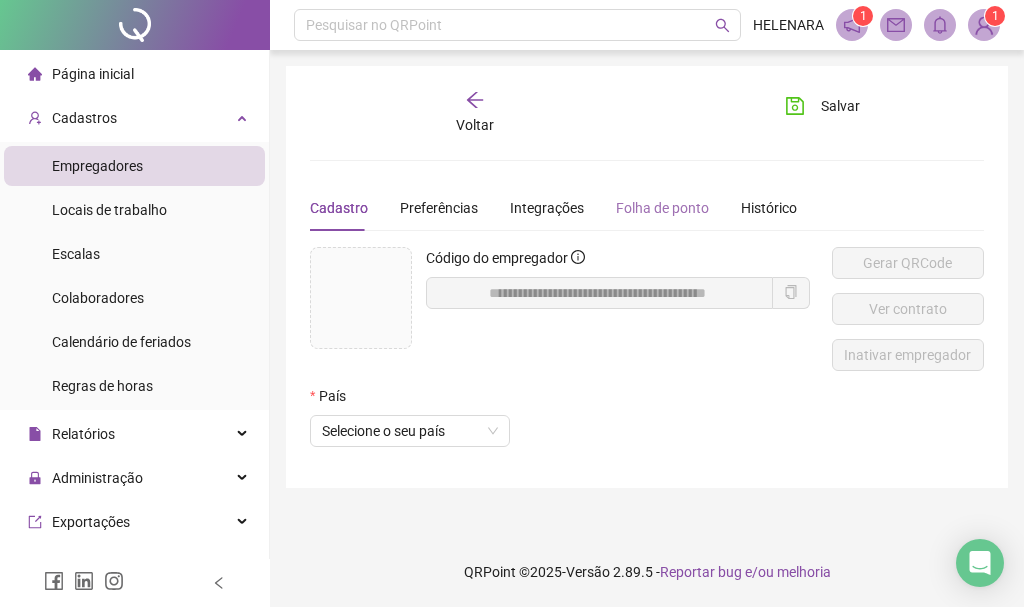 click on "Folha de ponto" at bounding box center (662, 208) 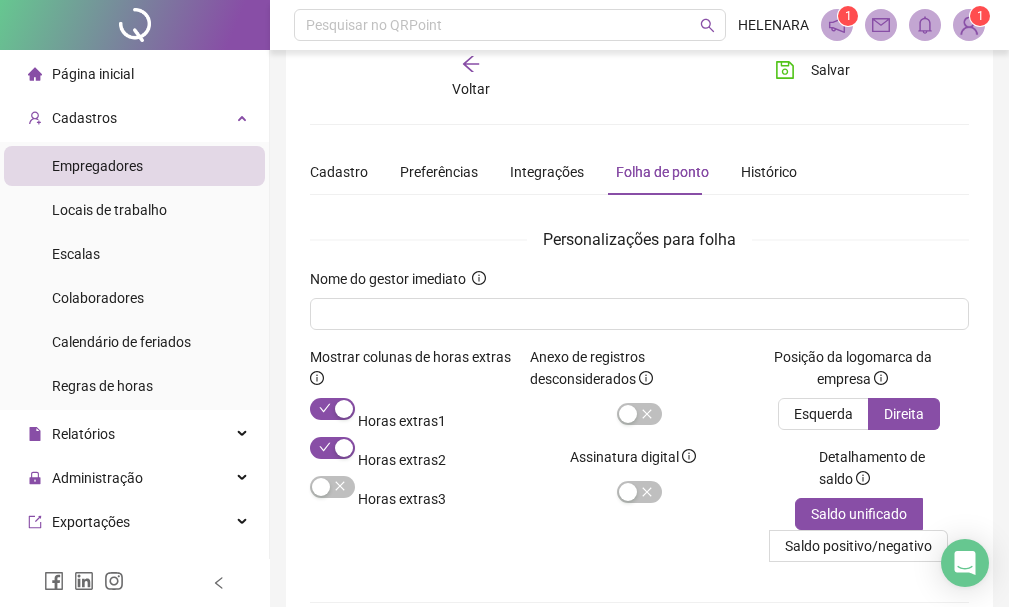 scroll, scrollTop: 100, scrollLeft: 0, axis: vertical 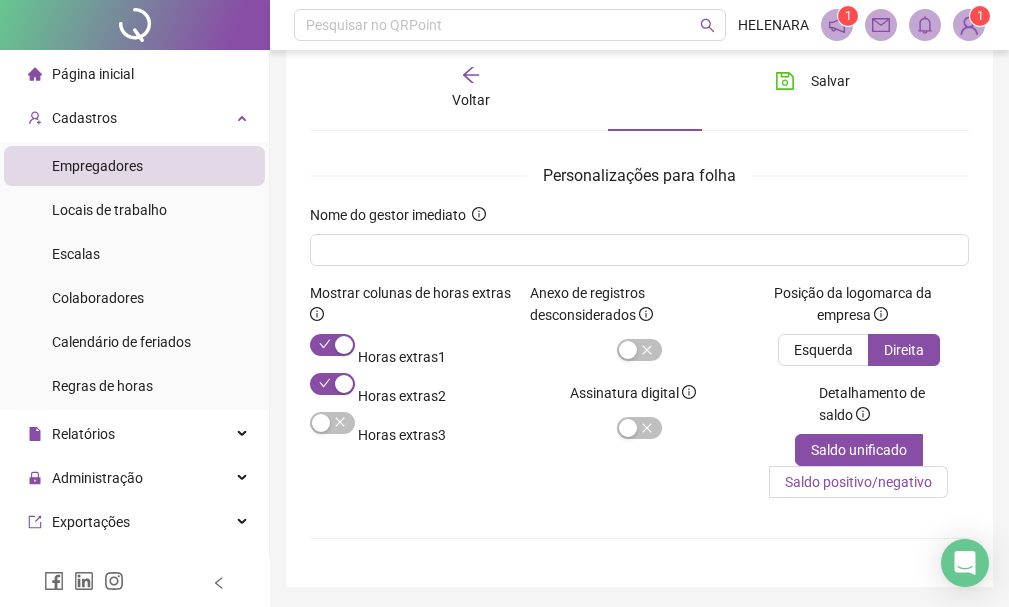 click on "Saldo positivo/negativo" at bounding box center [858, 482] 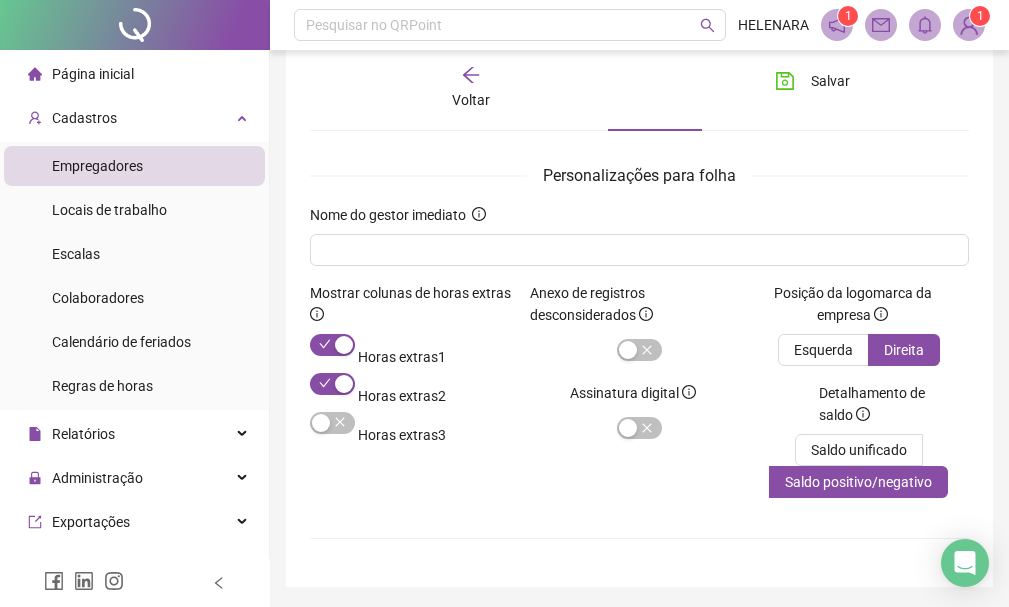 scroll, scrollTop: 0, scrollLeft: 0, axis: both 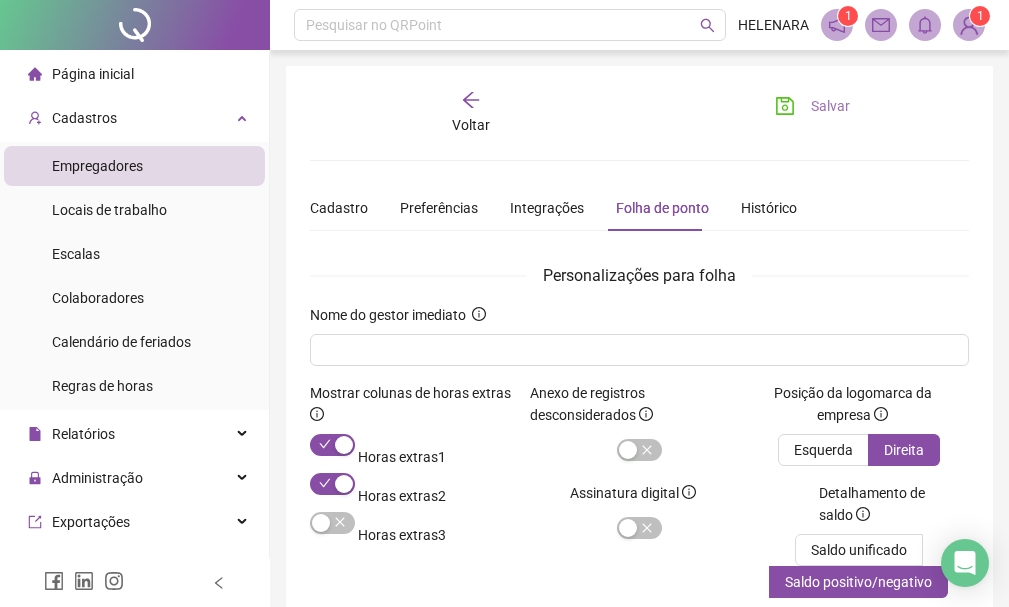 click on "Salvar" at bounding box center [830, 106] 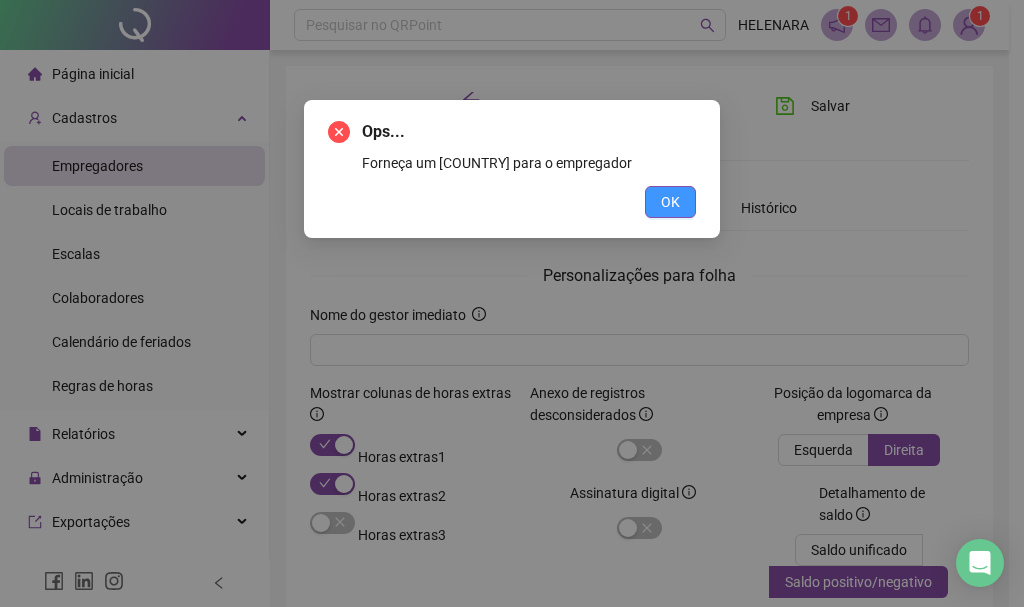 click on "OK" at bounding box center (670, 202) 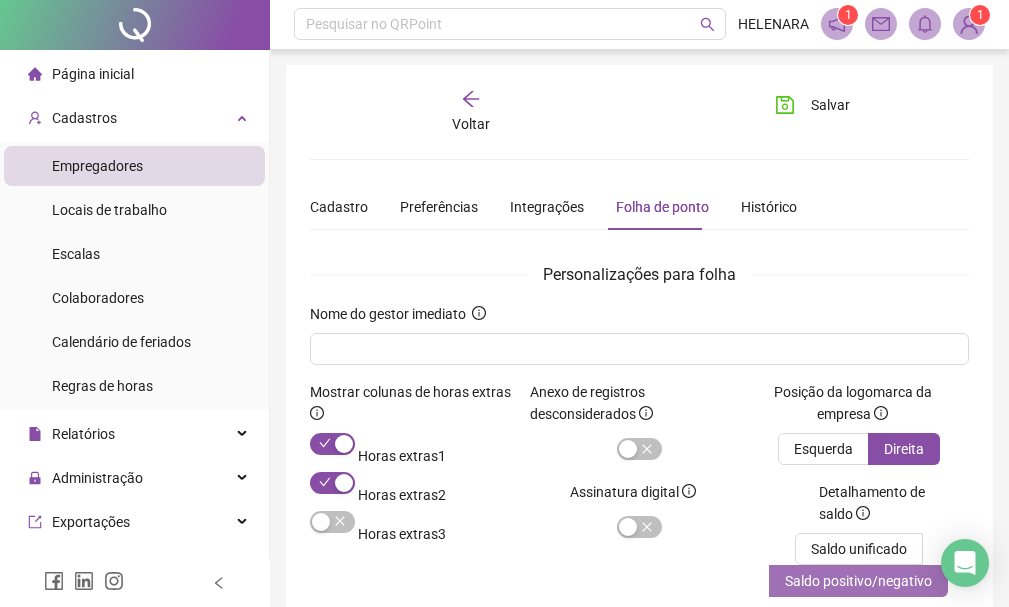 scroll, scrollTop: 0, scrollLeft: 0, axis: both 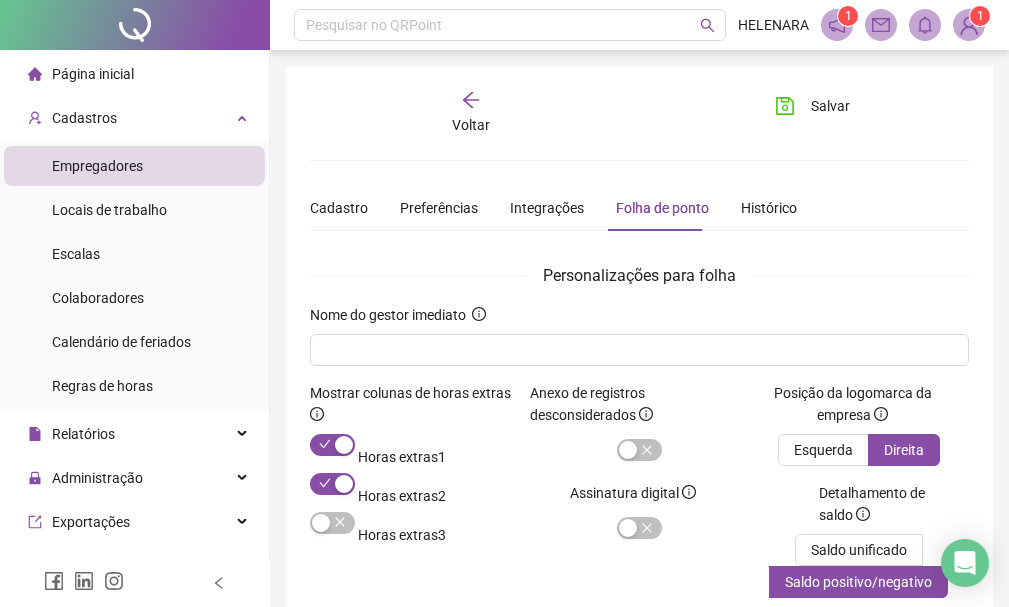click on "Nome do gestor imediato" at bounding box center (639, 343) 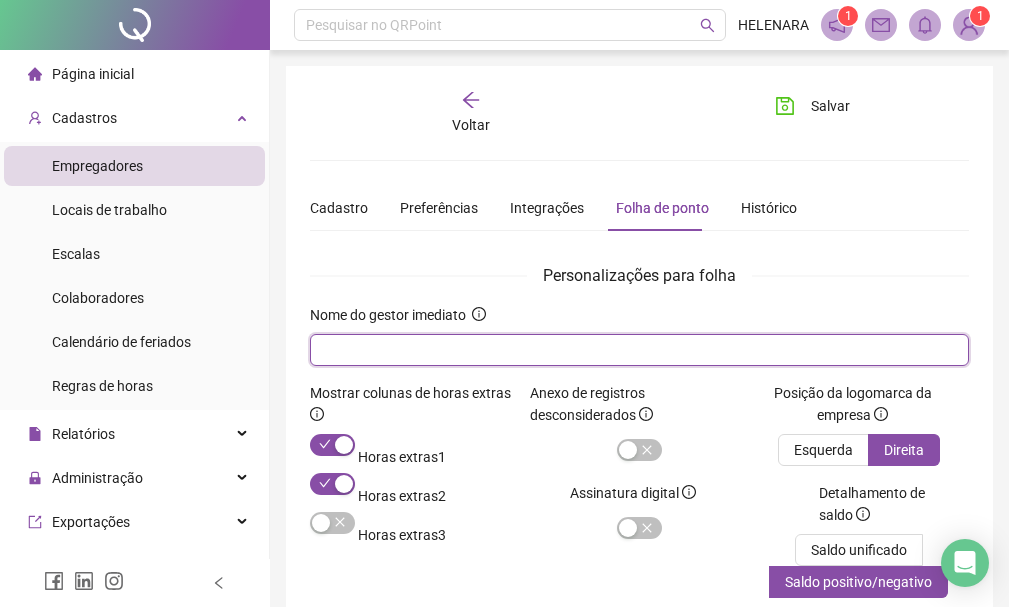 click at bounding box center (637, 350) 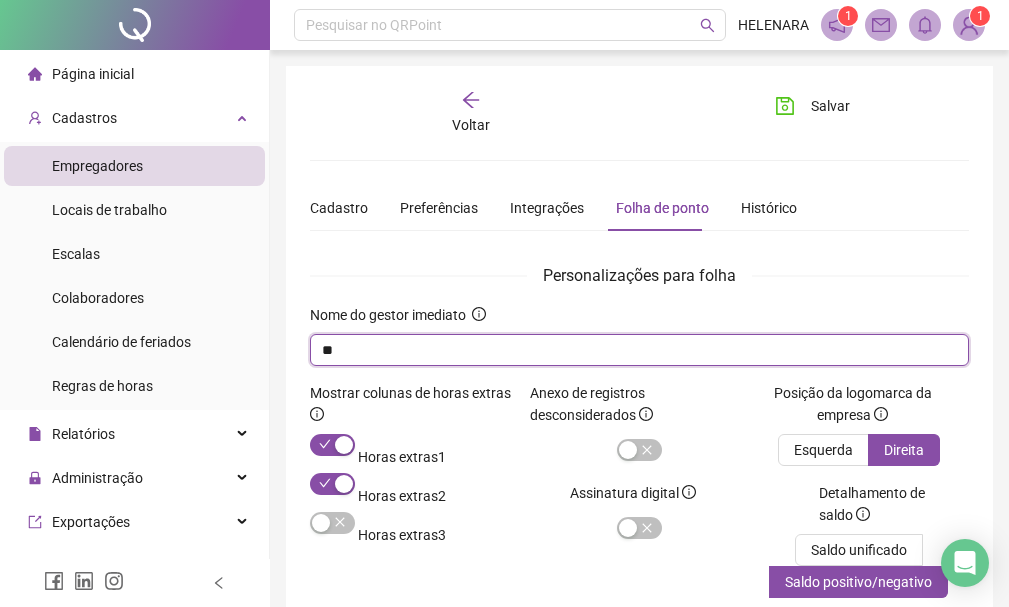 type on "*" 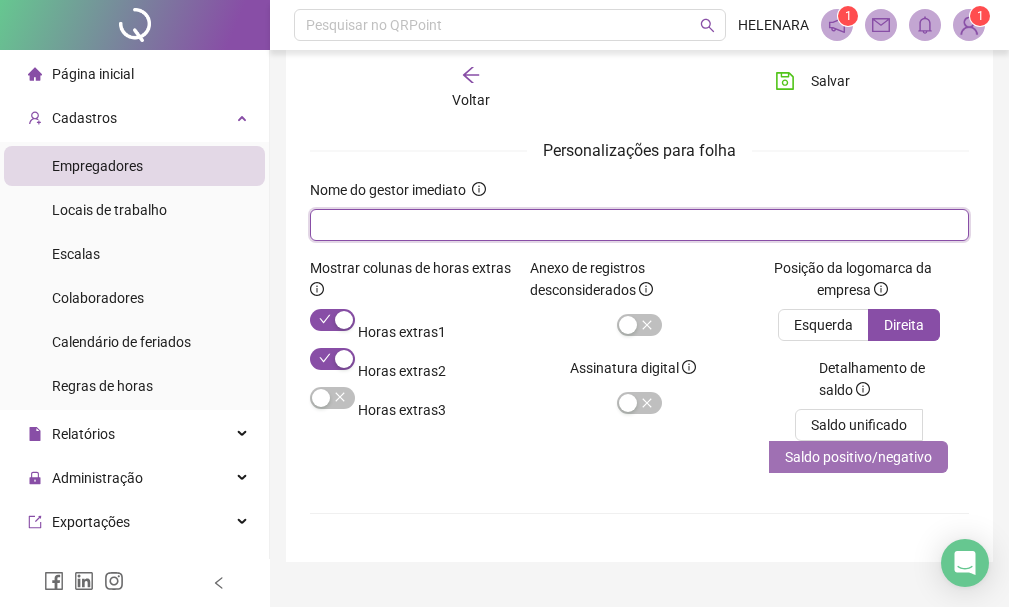 scroll, scrollTop: 166, scrollLeft: 0, axis: vertical 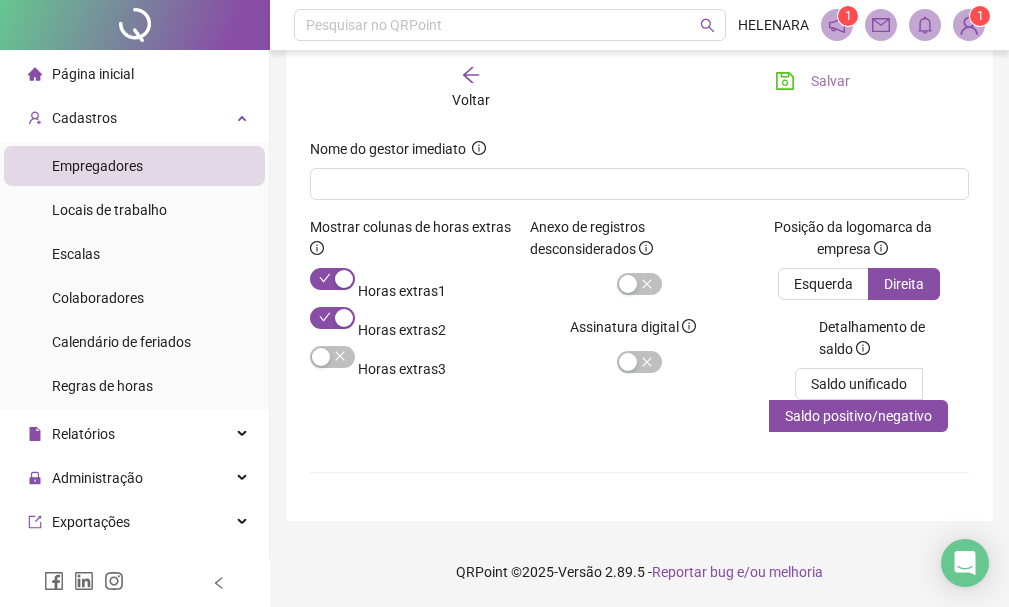 click on "Salvar" at bounding box center (830, 81) 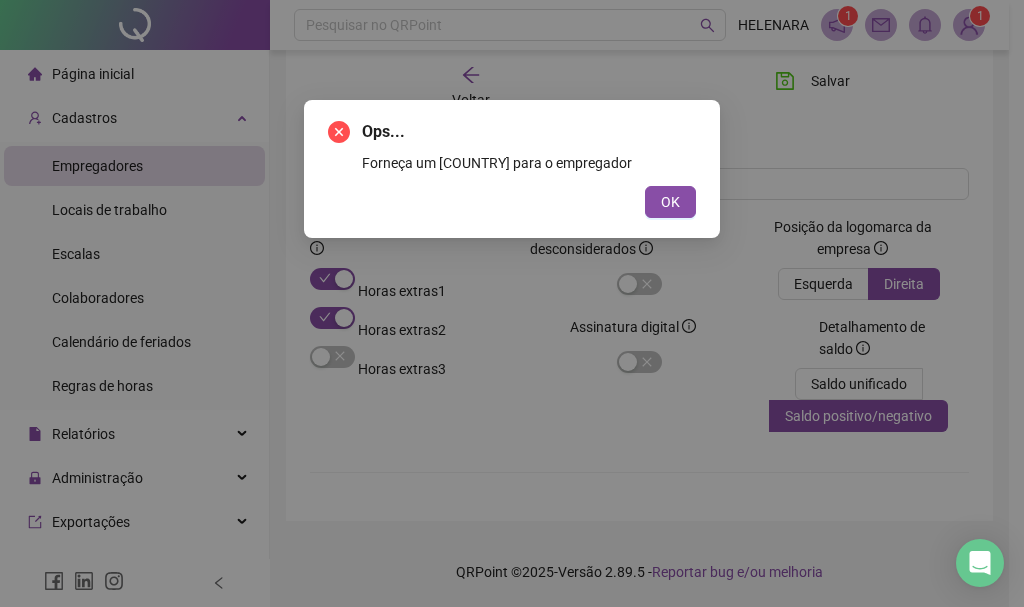 click on "Ops... Forneça um PAÍS para o empregador OK" at bounding box center [512, 169] 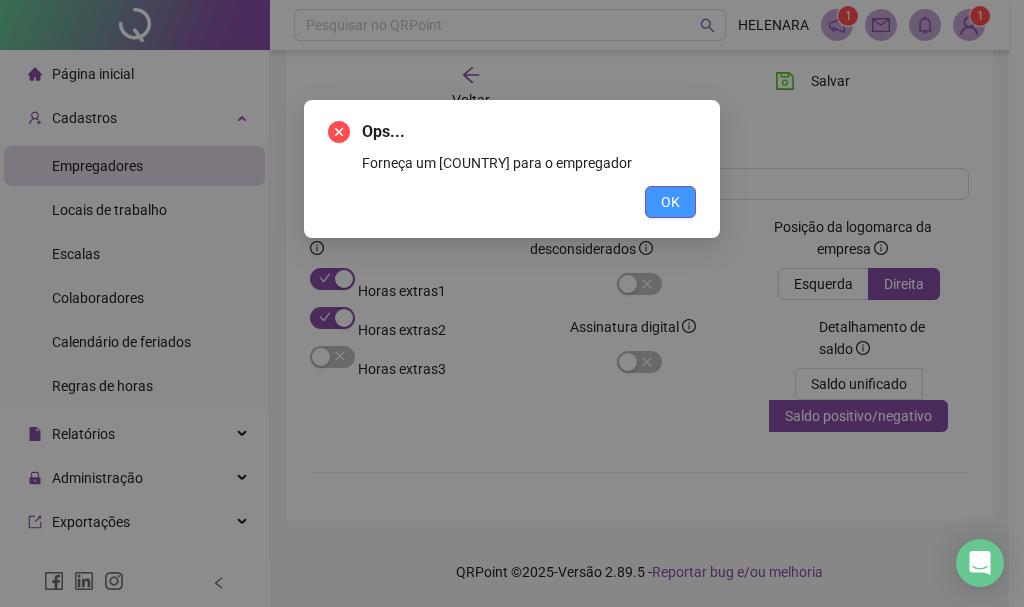 click on "OK" at bounding box center (670, 202) 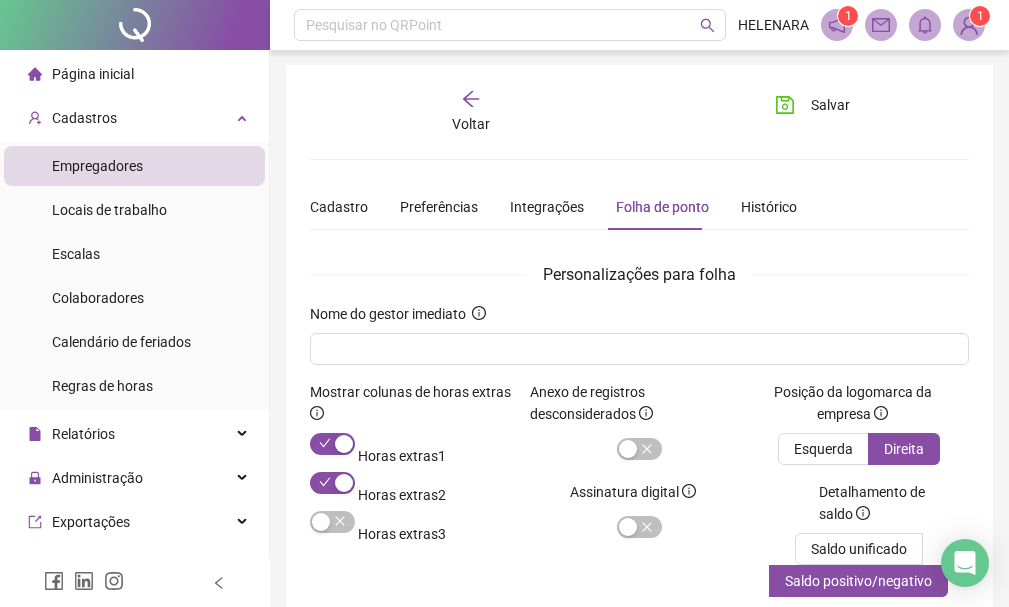 scroll, scrollTop: 0, scrollLeft: 0, axis: both 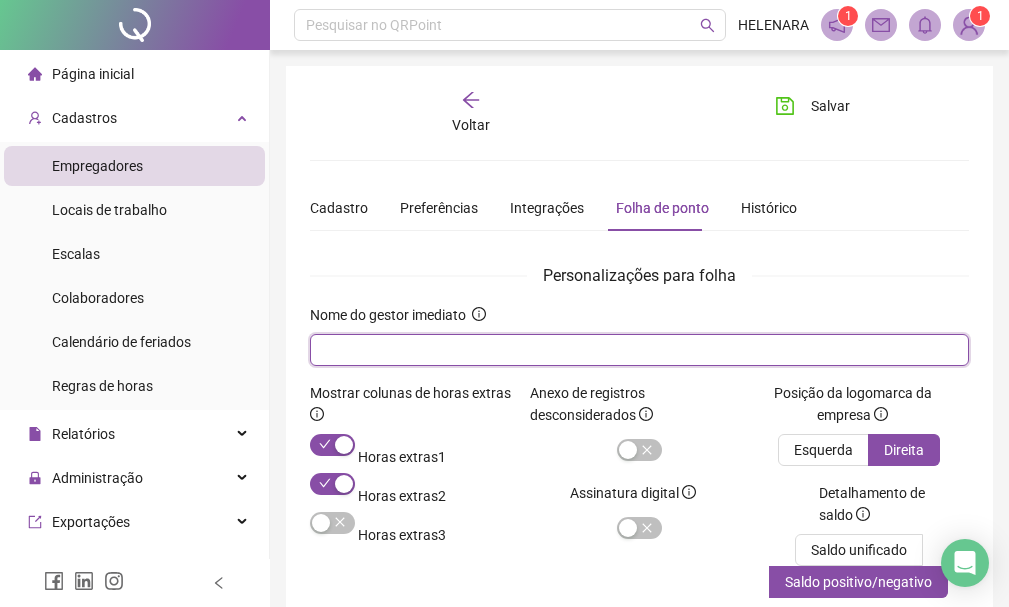 click at bounding box center (637, 350) 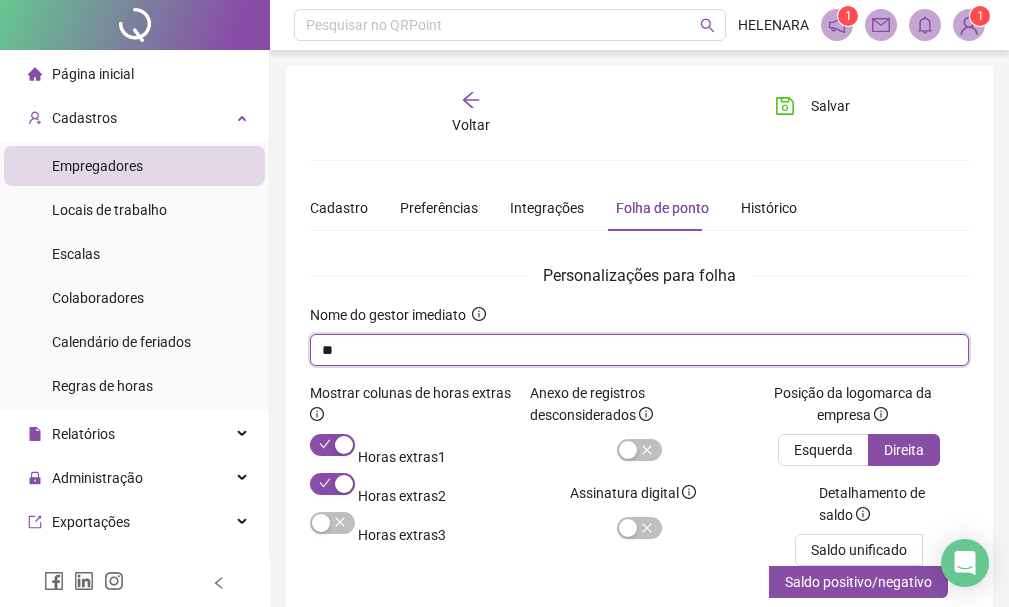 type on "*" 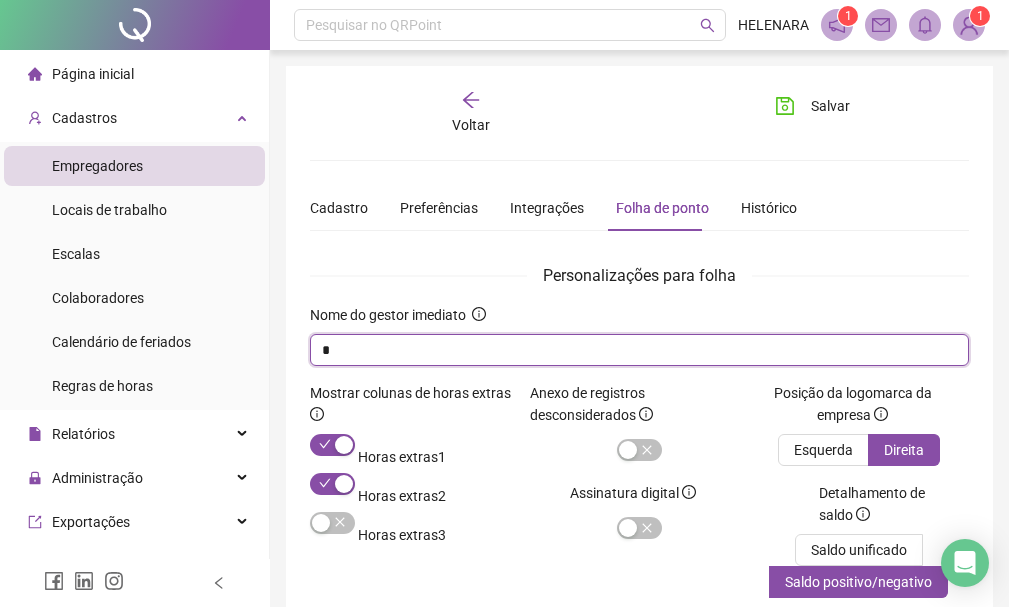 type 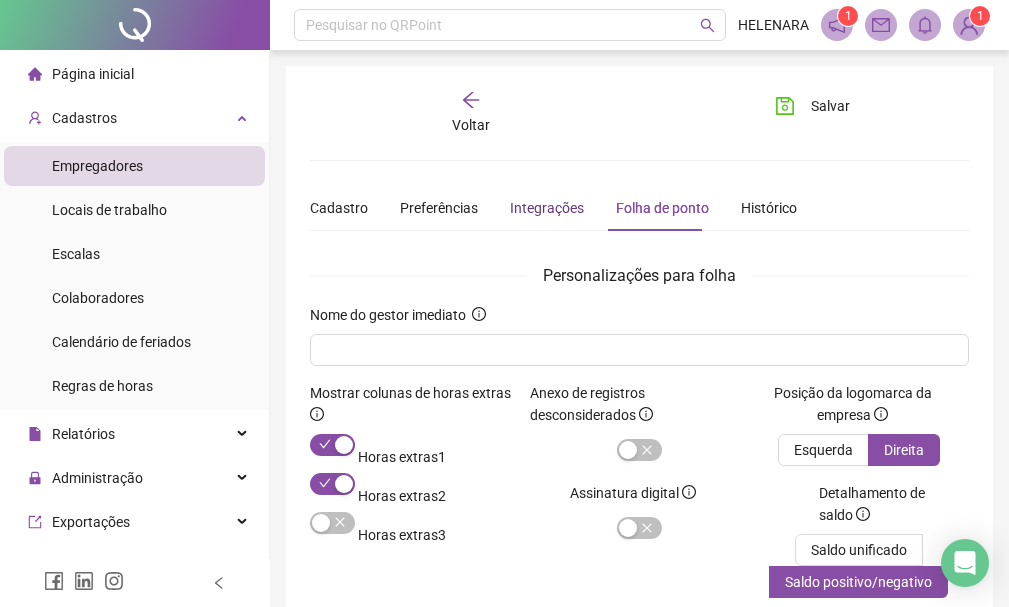 click on "Integrações" at bounding box center [547, 208] 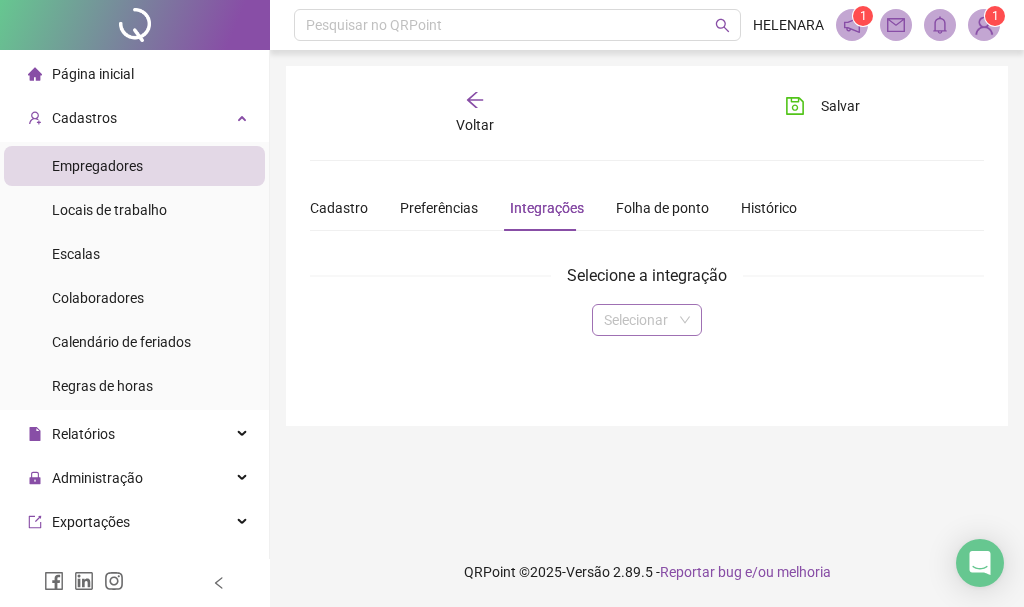 click at bounding box center [638, 320] 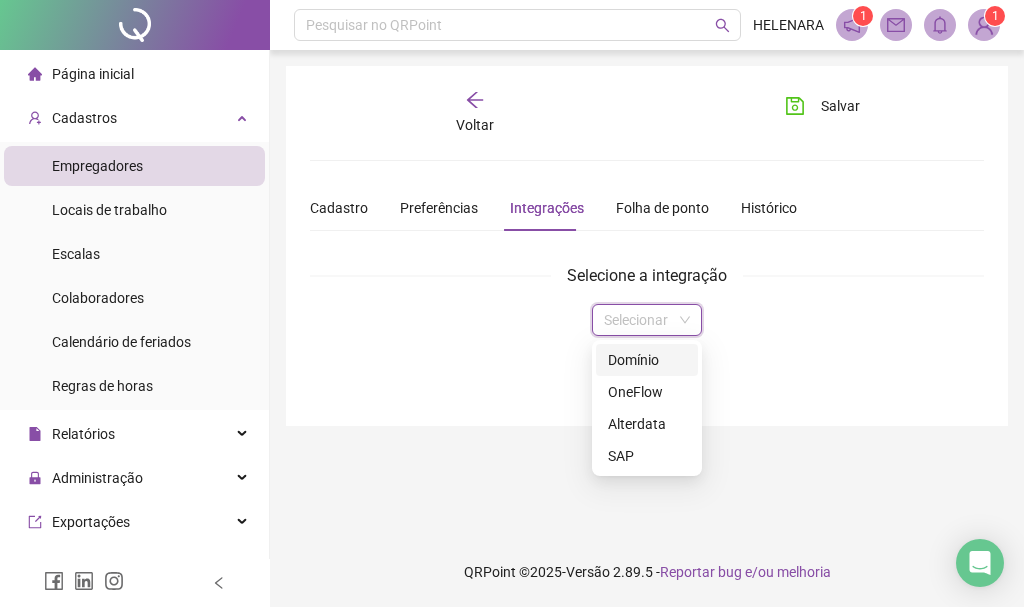 click at bounding box center [638, 320] 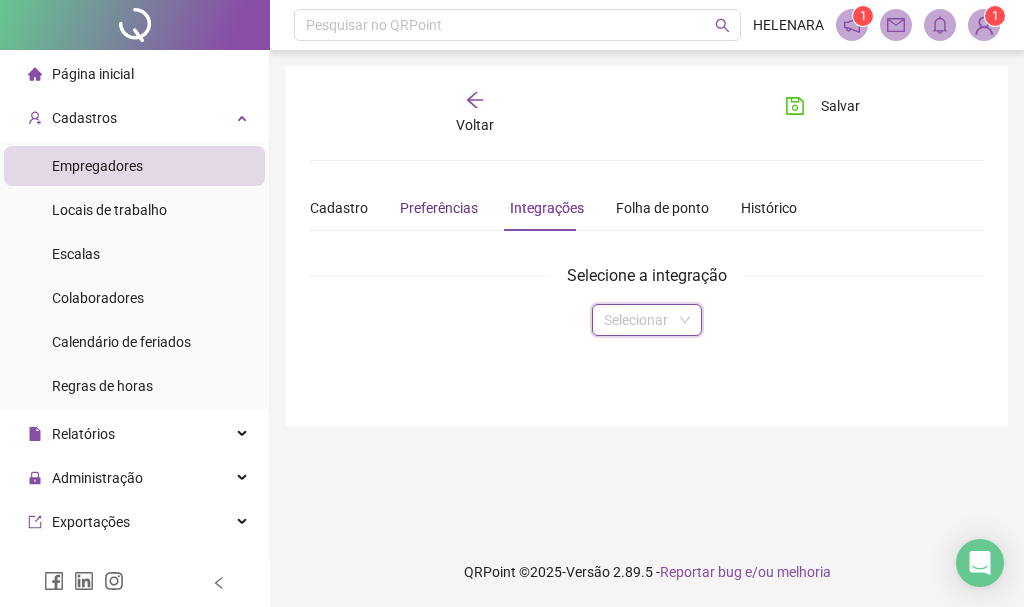 click on "Preferências" at bounding box center [439, 208] 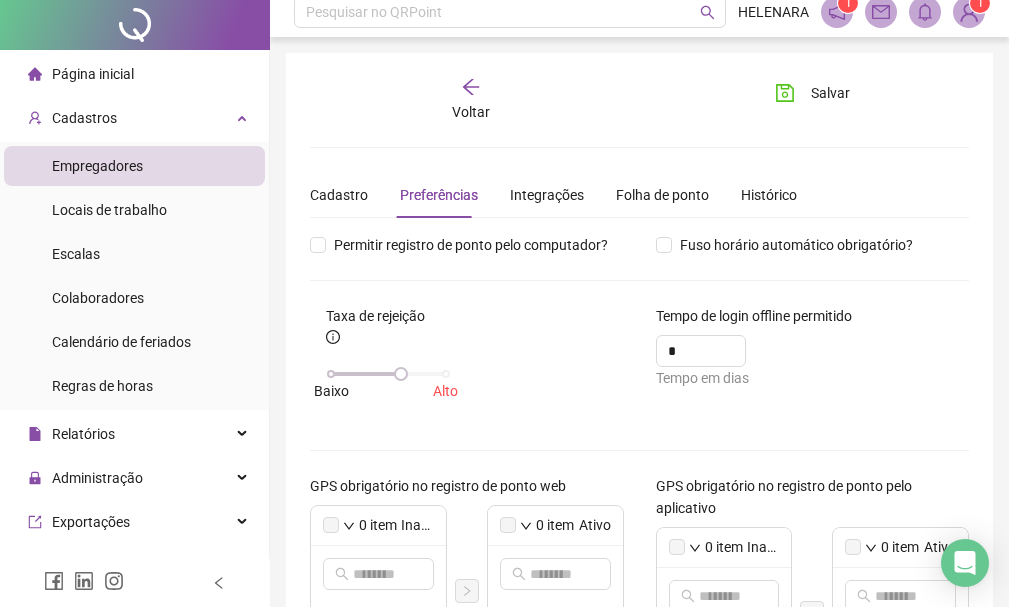 scroll, scrollTop: 0, scrollLeft: 0, axis: both 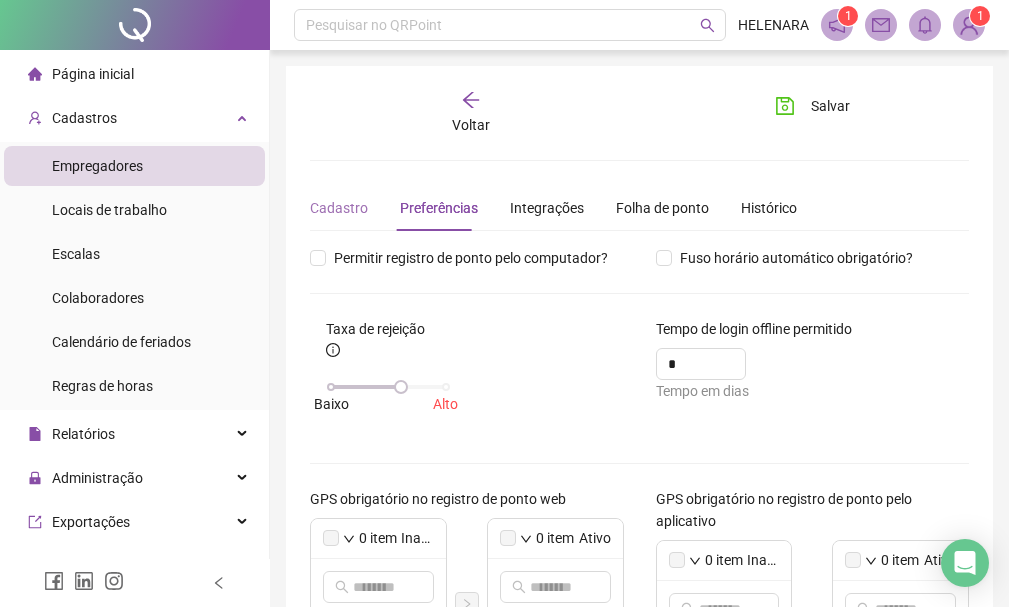click on "Cadastro" at bounding box center [339, 208] 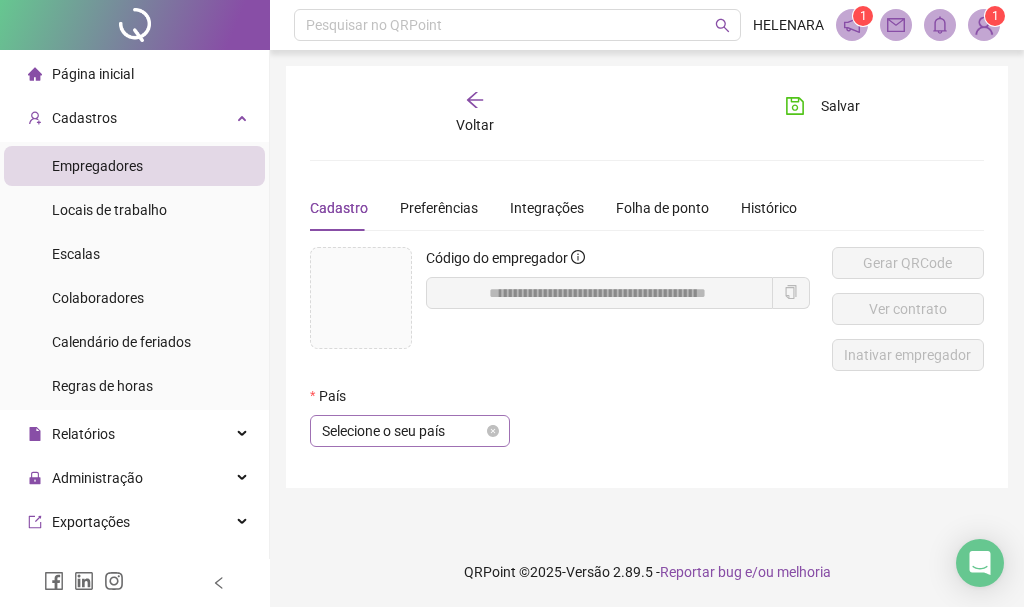 click on "Selecione o seu país" at bounding box center (410, 431) 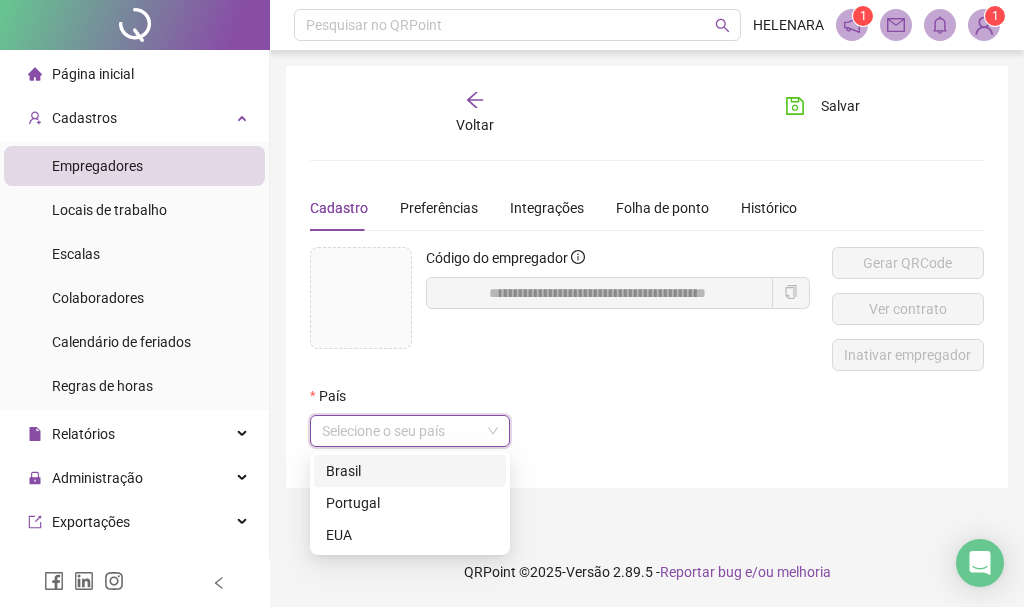click on "Brasil" at bounding box center (410, 471) 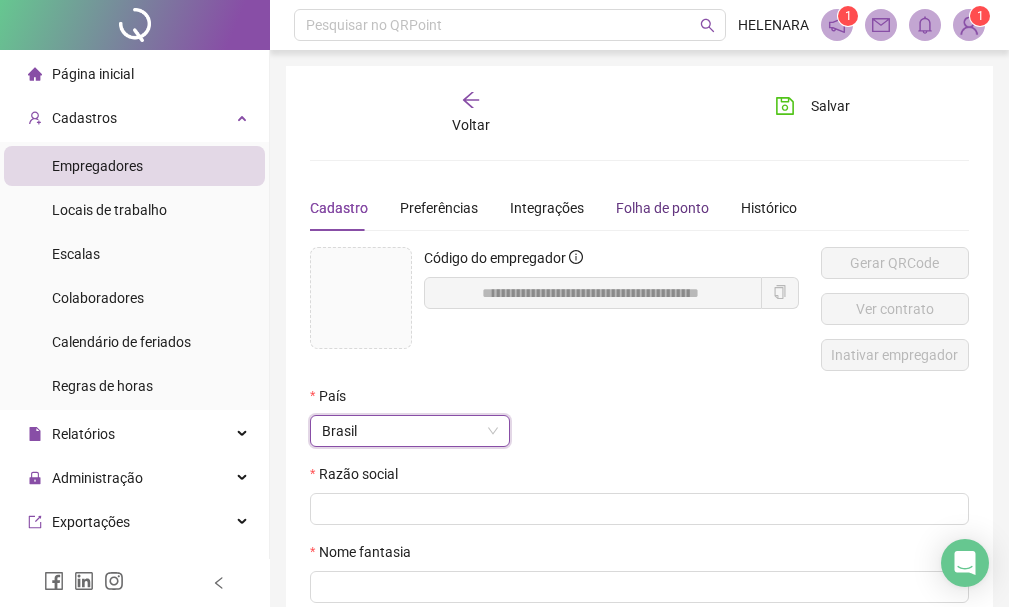 click on "Folha de ponto" at bounding box center [662, 208] 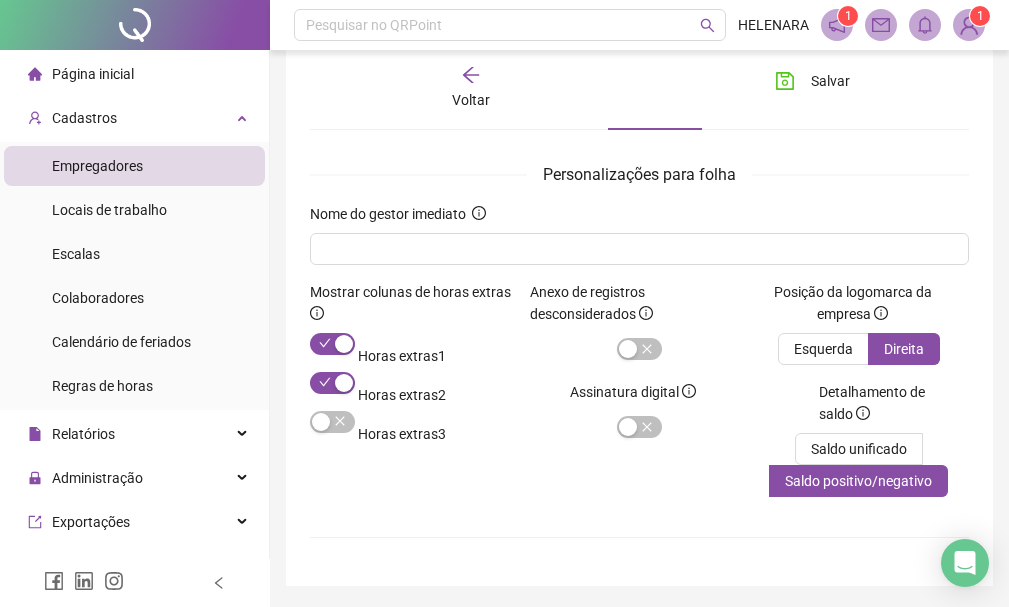 scroll, scrollTop: 66, scrollLeft: 0, axis: vertical 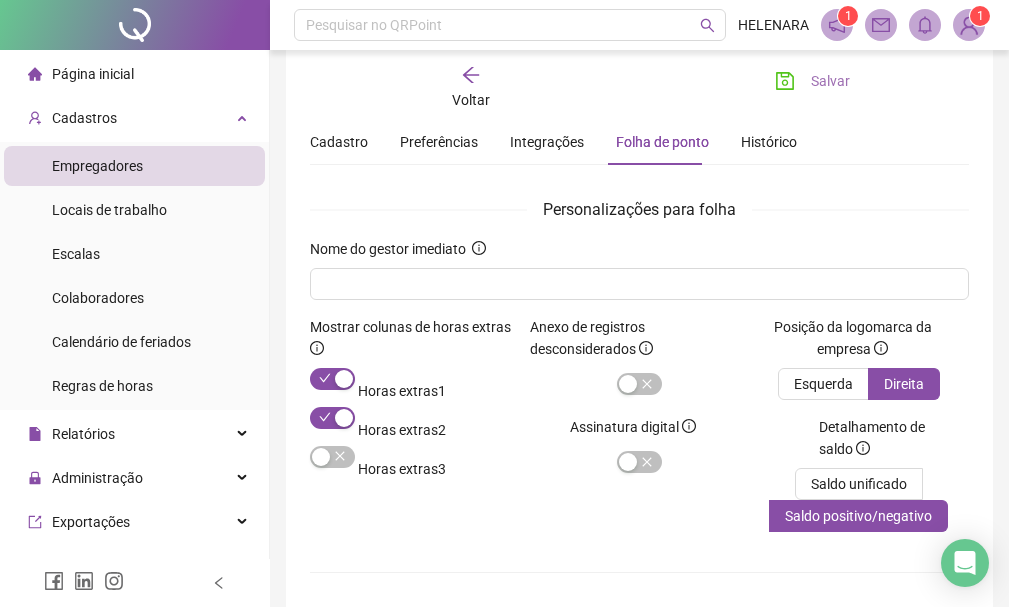 click 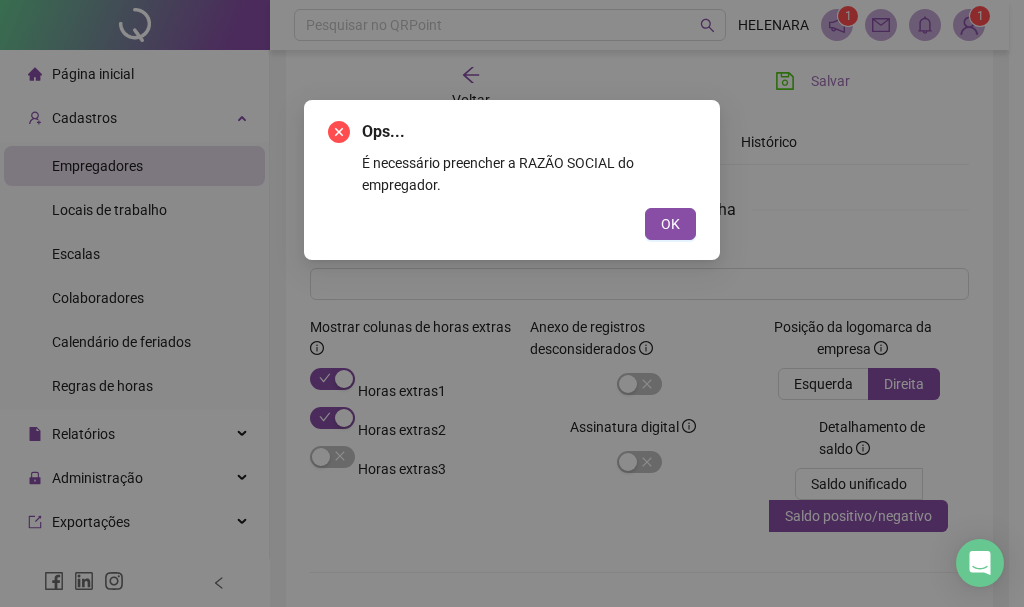 click on "Ops... É necessário preencher a RAZÃO SOCIAL do empregador. OK" at bounding box center [512, 180] 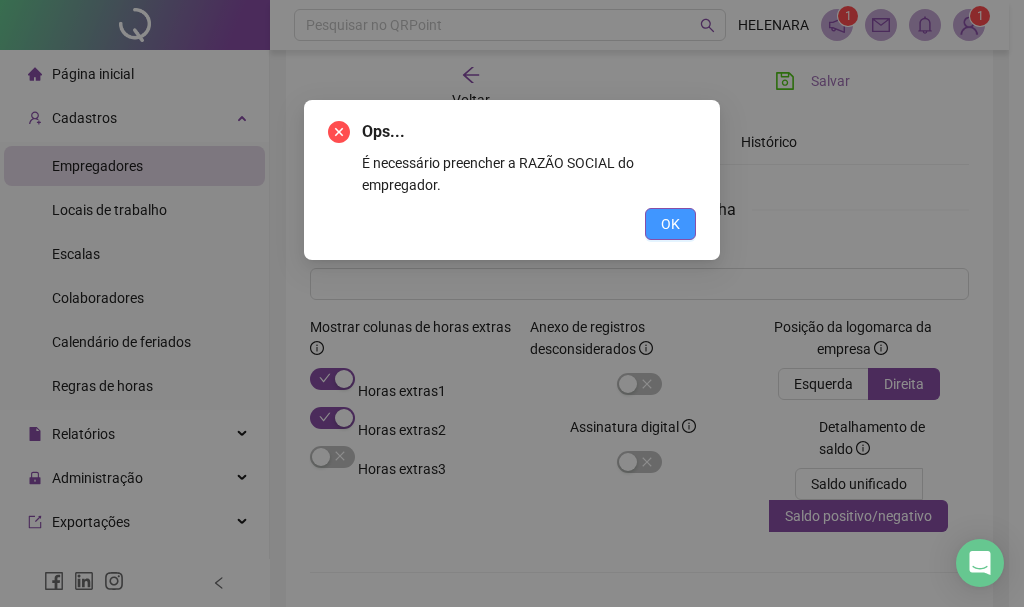 click on "OK" at bounding box center [670, 224] 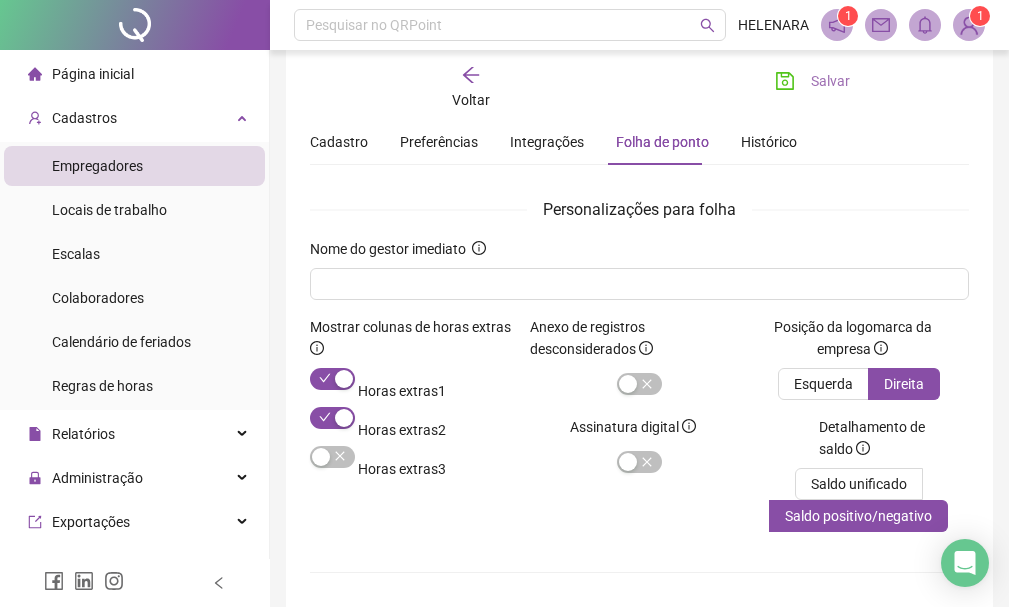 click on "Cadastro Preferências   Integrações Folha de ponto Histórico" at bounding box center (553, 142) 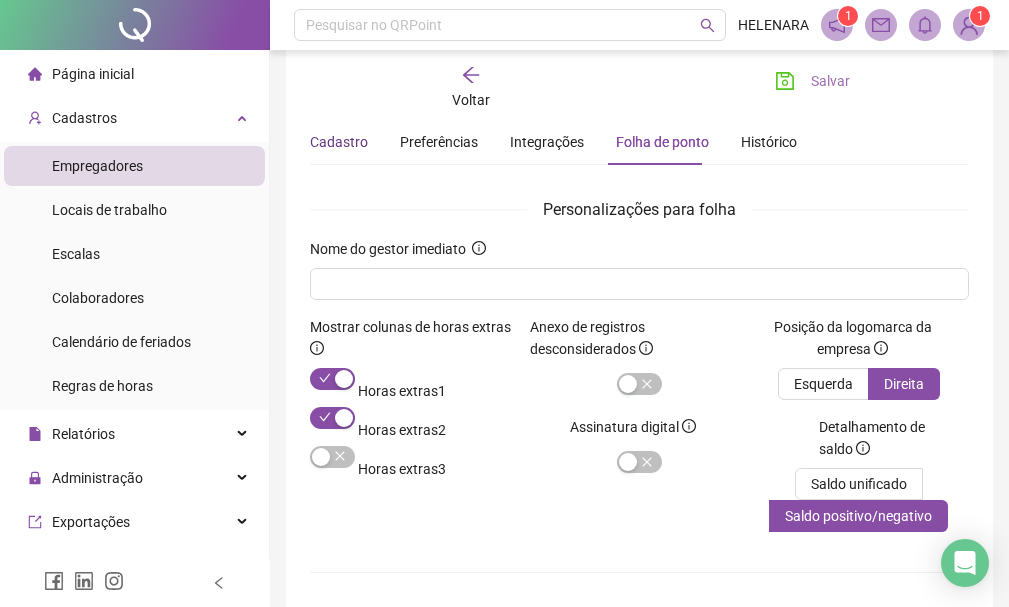 click on "Cadastro" at bounding box center [339, 142] 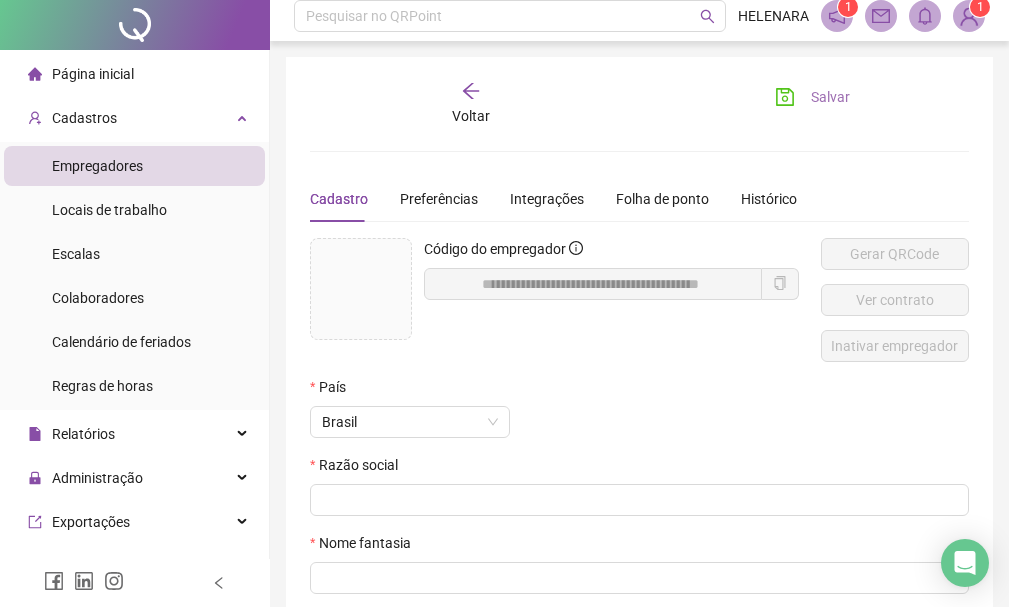 scroll, scrollTop: 0, scrollLeft: 0, axis: both 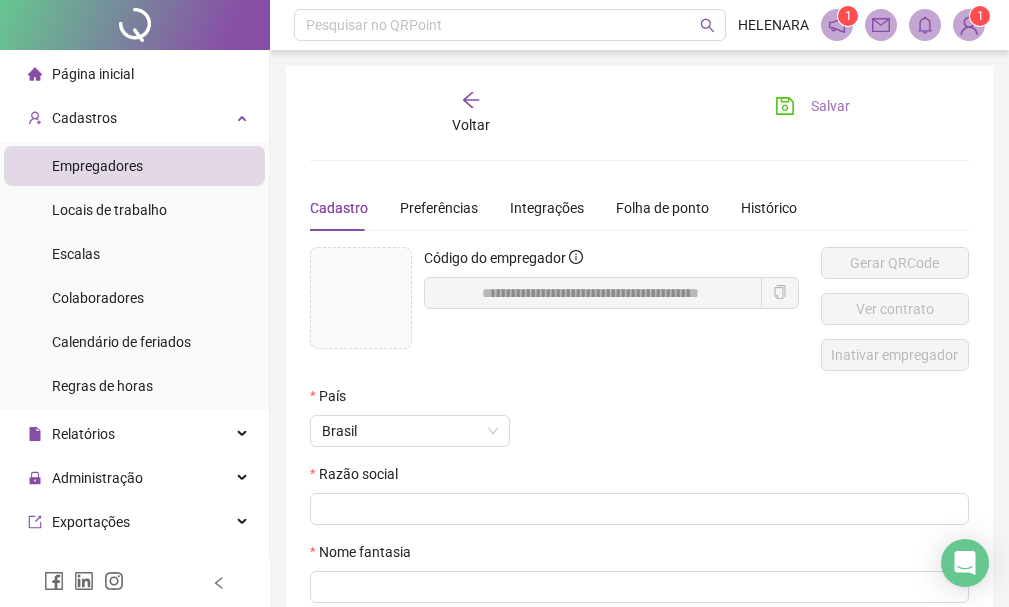 click on "Voltar" at bounding box center (471, 125) 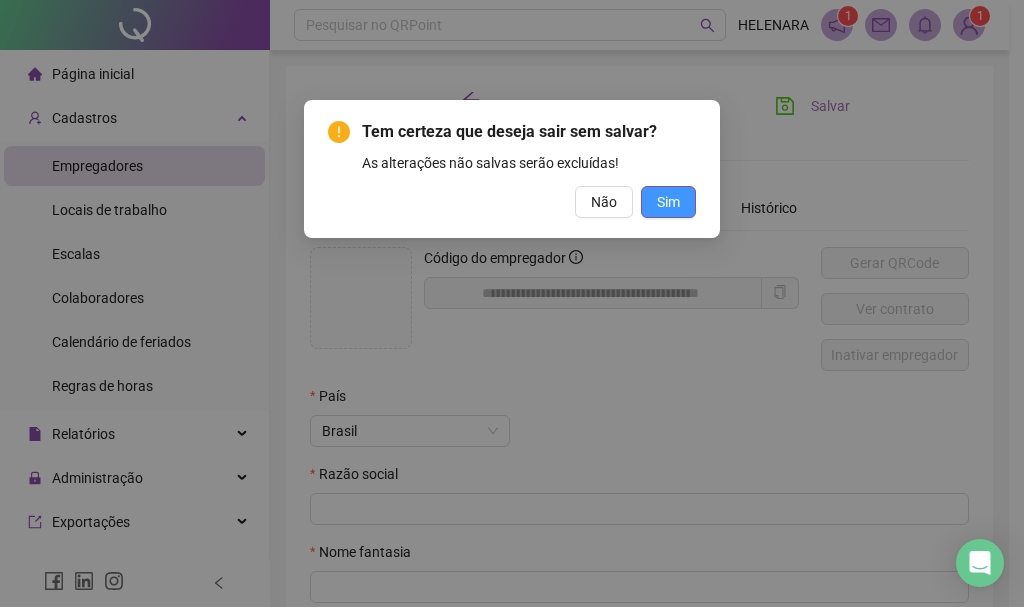 click on "Sim" at bounding box center (668, 202) 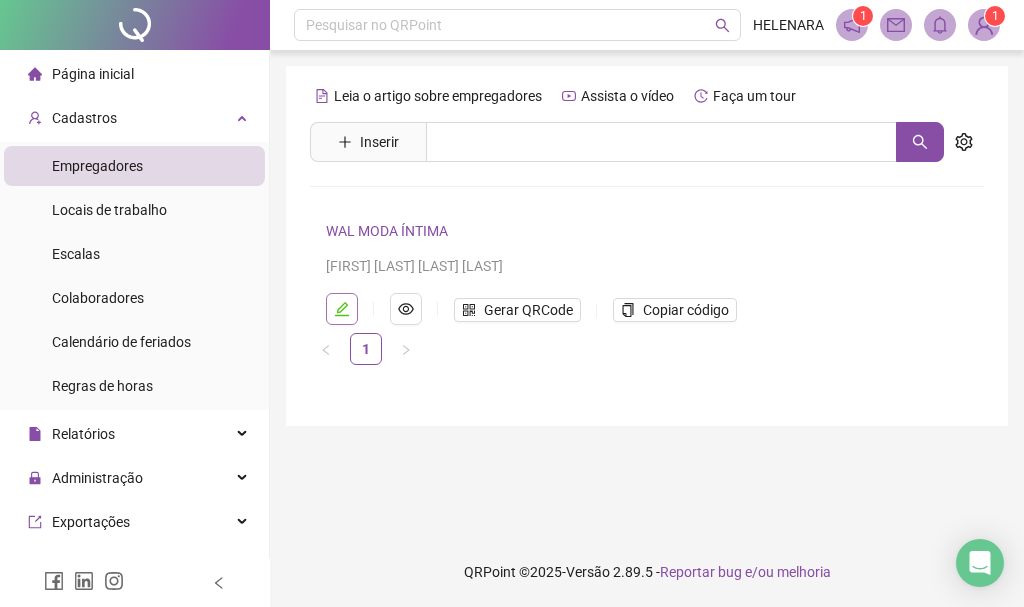 click 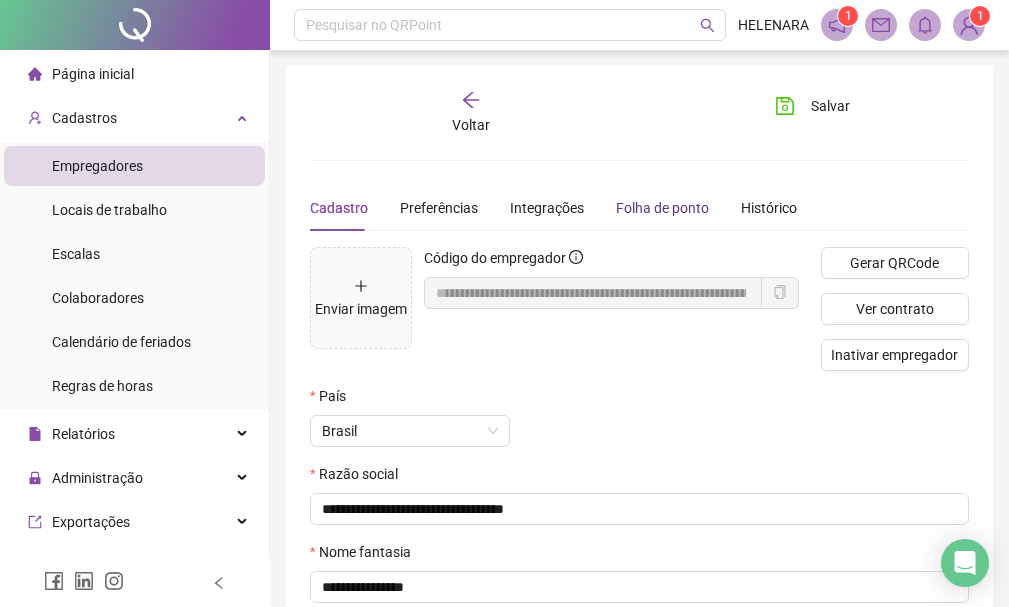 click on "Folha de ponto" at bounding box center [662, 208] 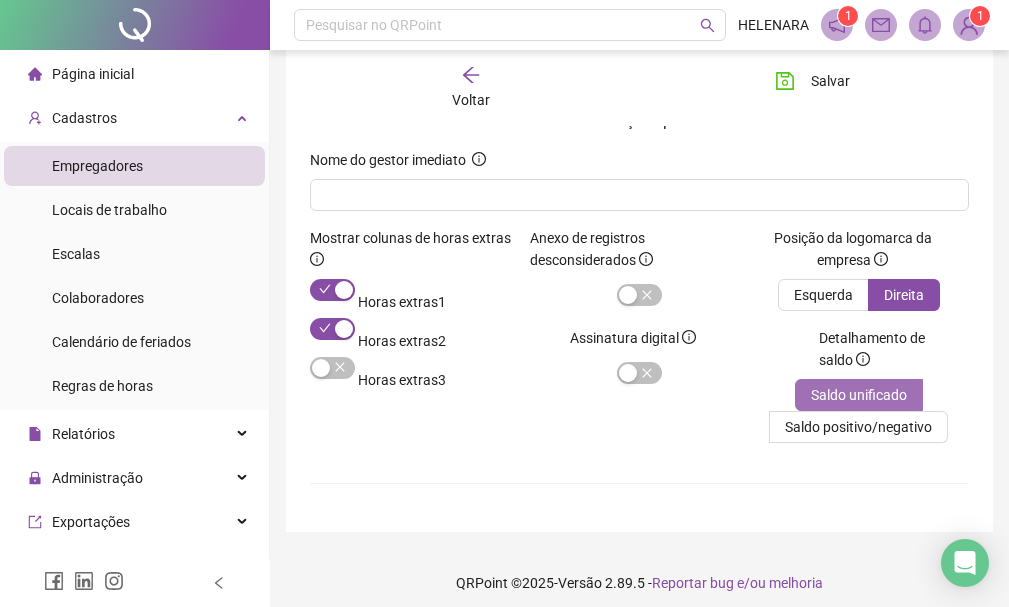 scroll, scrollTop: 166, scrollLeft: 0, axis: vertical 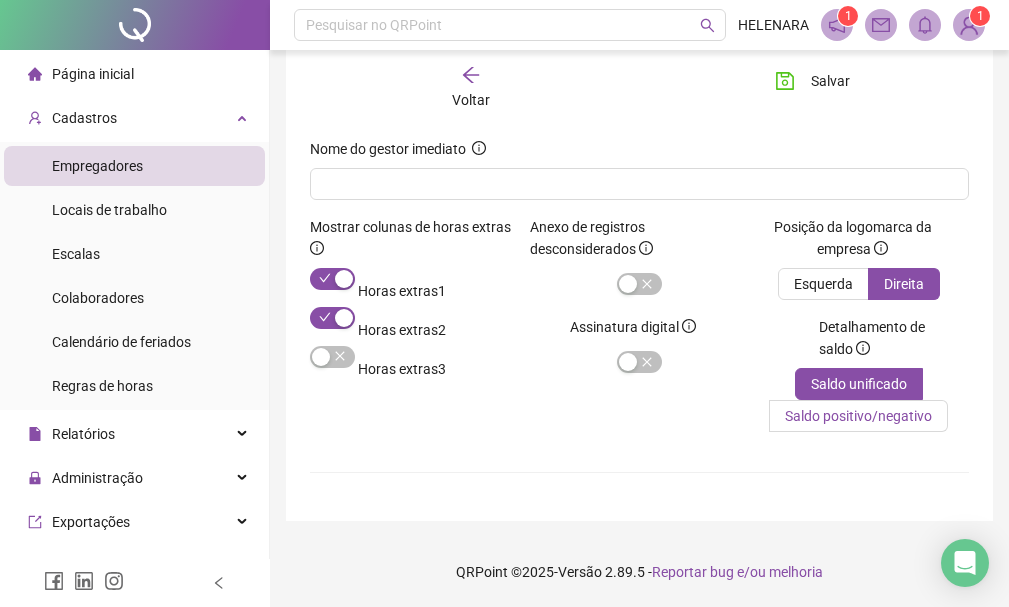 click on "Saldo positivo/negativo" at bounding box center [858, 416] 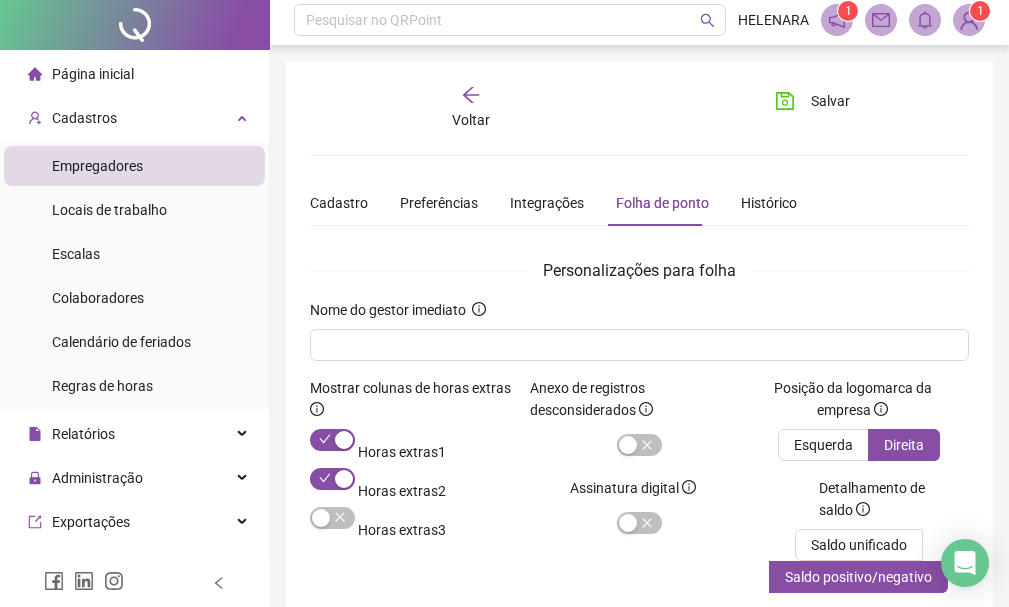 scroll, scrollTop: 0, scrollLeft: 0, axis: both 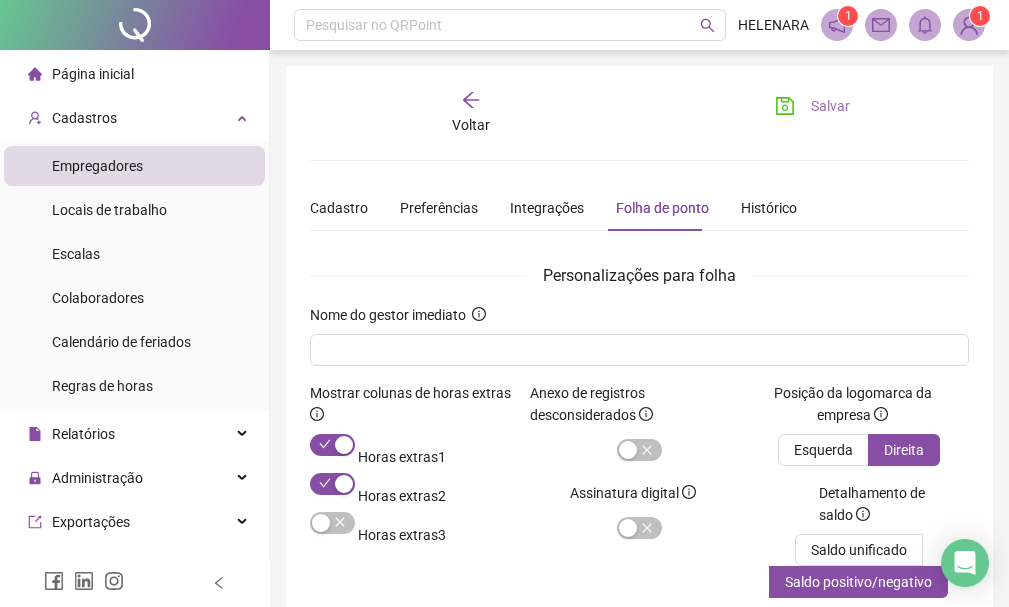 click on "Salvar" at bounding box center [830, 106] 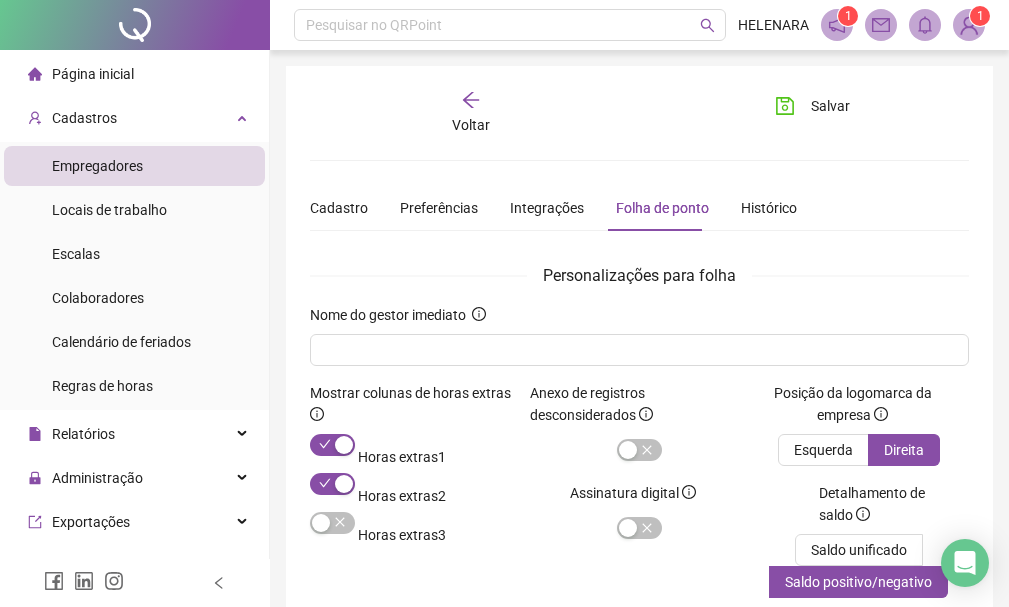 click on "Cadastro Preferências   Integrações Folha de ponto Histórico" at bounding box center [553, 208] 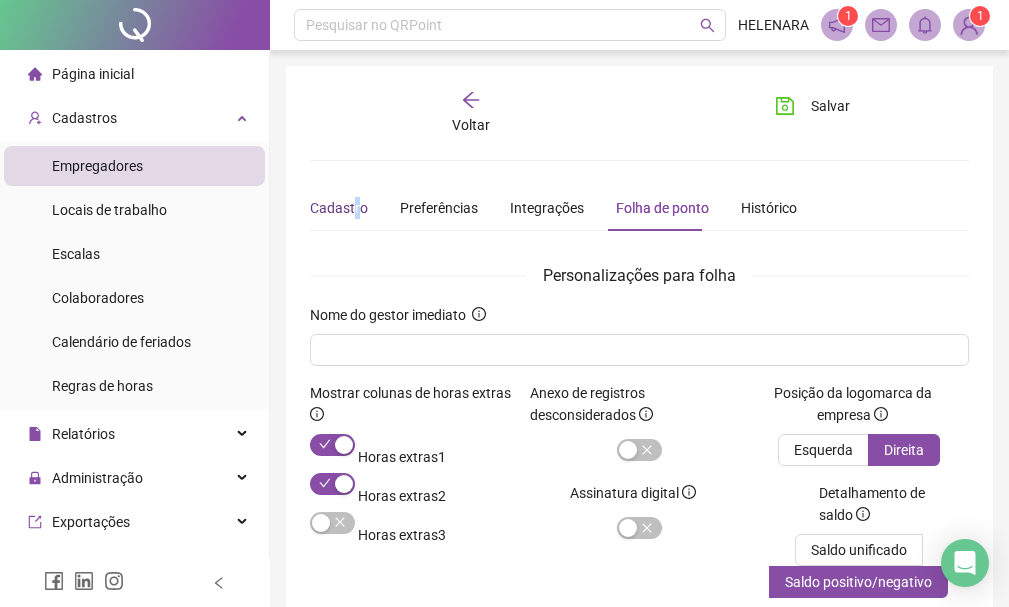 click on "Cadastro" at bounding box center [339, 208] 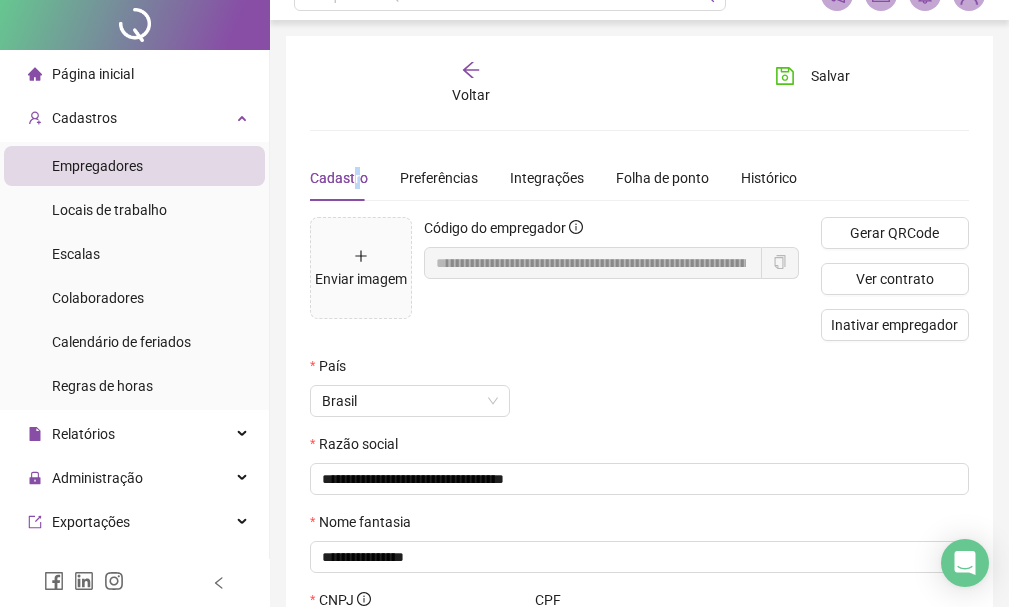 scroll, scrollTop: 0, scrollLeft: 0, axis: both 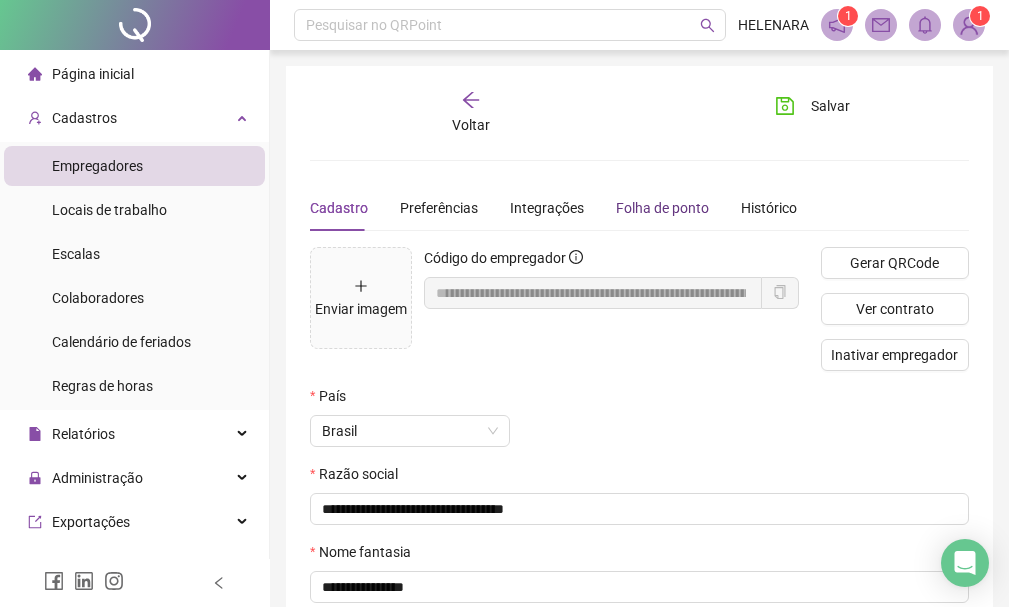 click on "Folha de ponto" at bounding box center (662, 208) 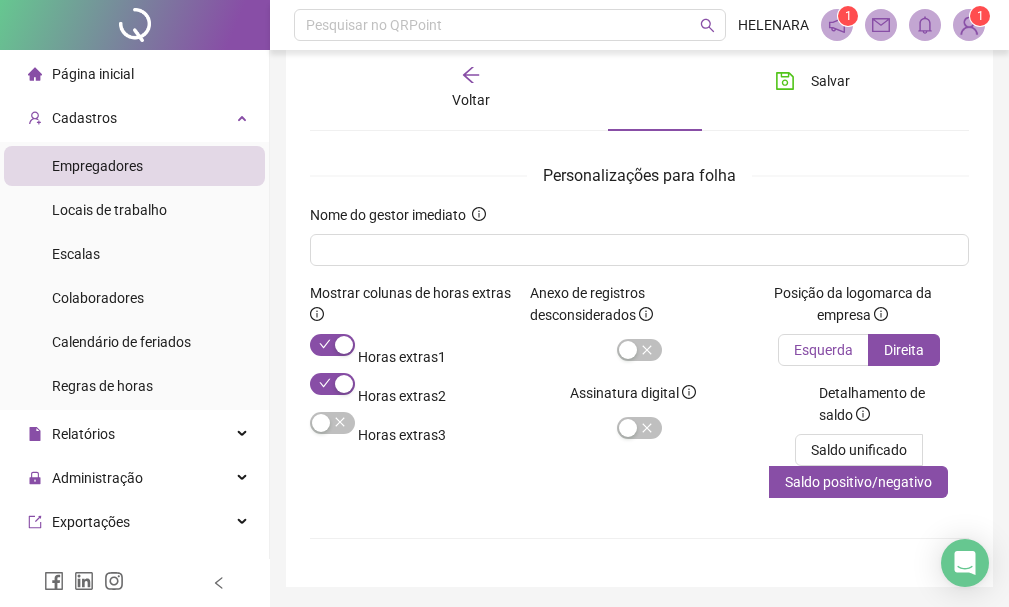 scroll, scrollTop: 0, scrollLeft: 0, axis: both 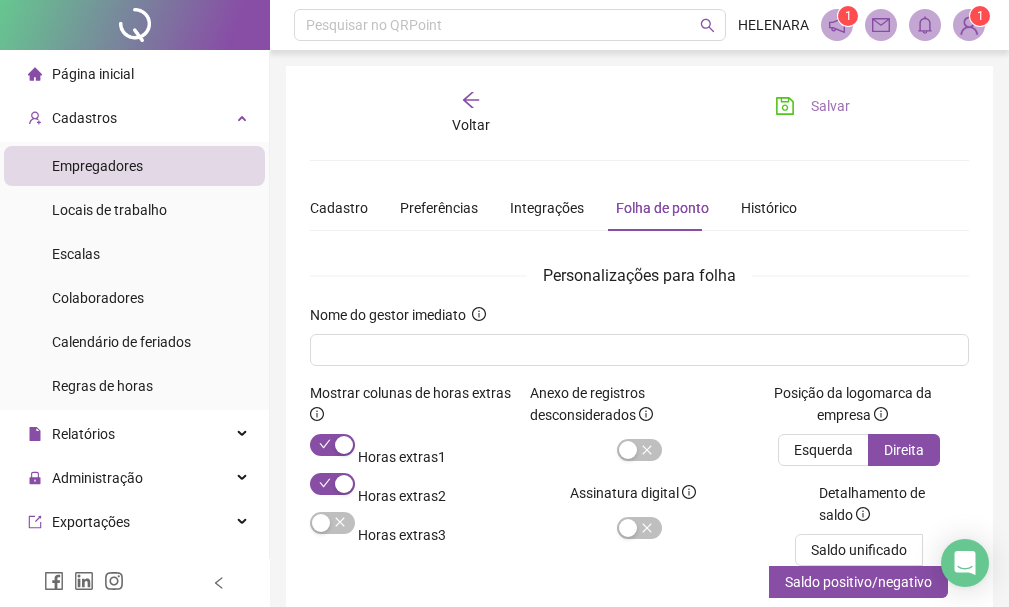 click on "Salvar" at bounding box center [812, 106] 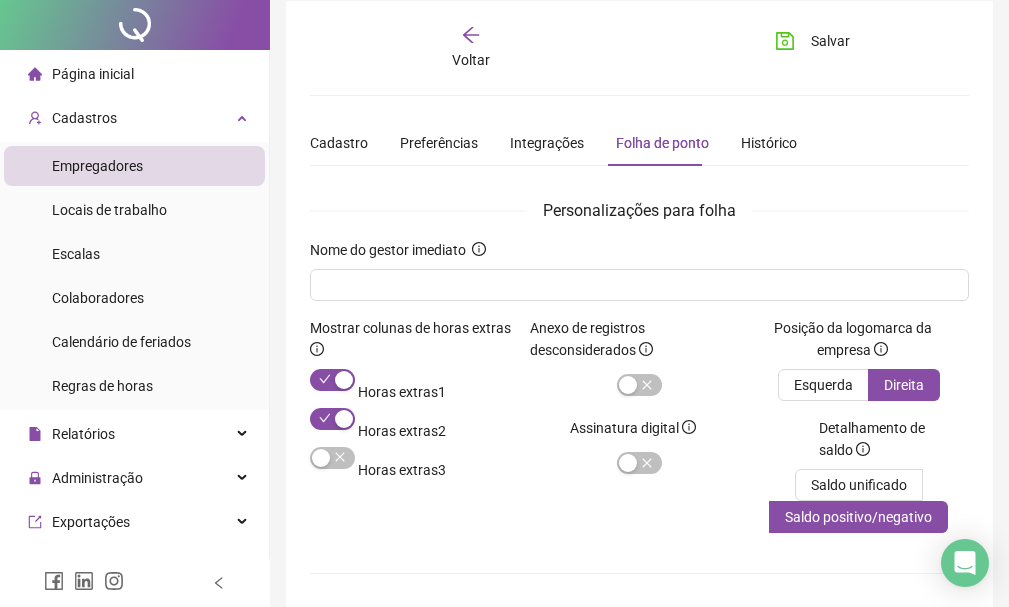 scroll, scrollTop: 100, scrollLeft: 0, axis: vertical 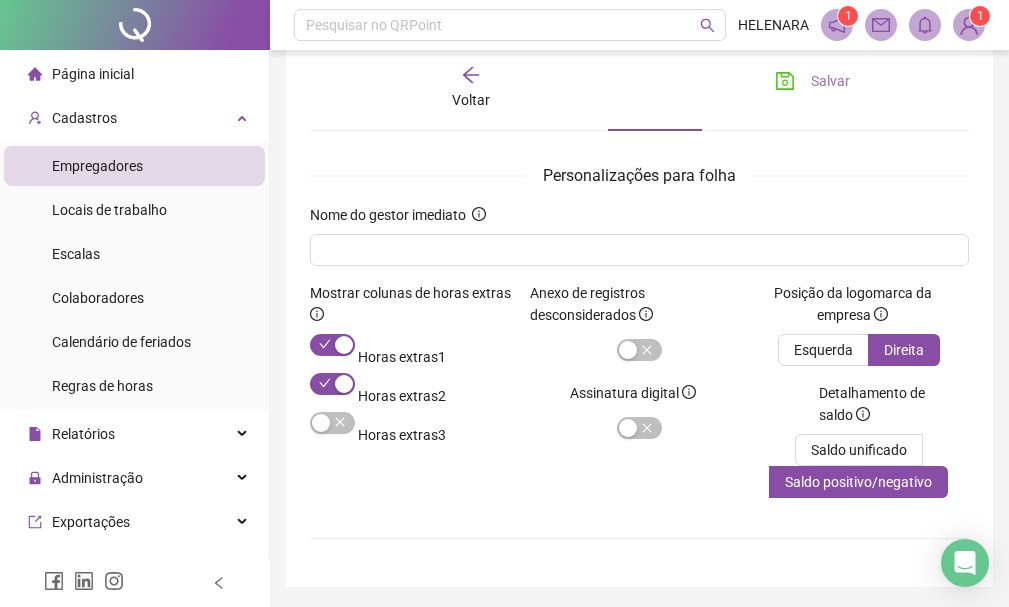 click on "Salvar" at bounding box center [830, 81] 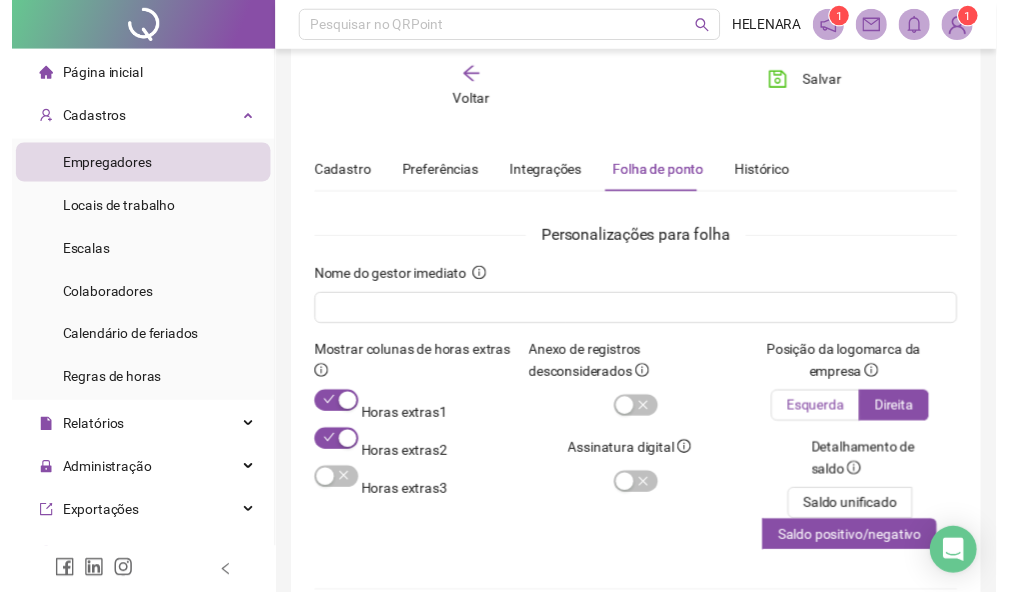 scroll, scrollTop: 0, scrollLeft: 0, axis: both 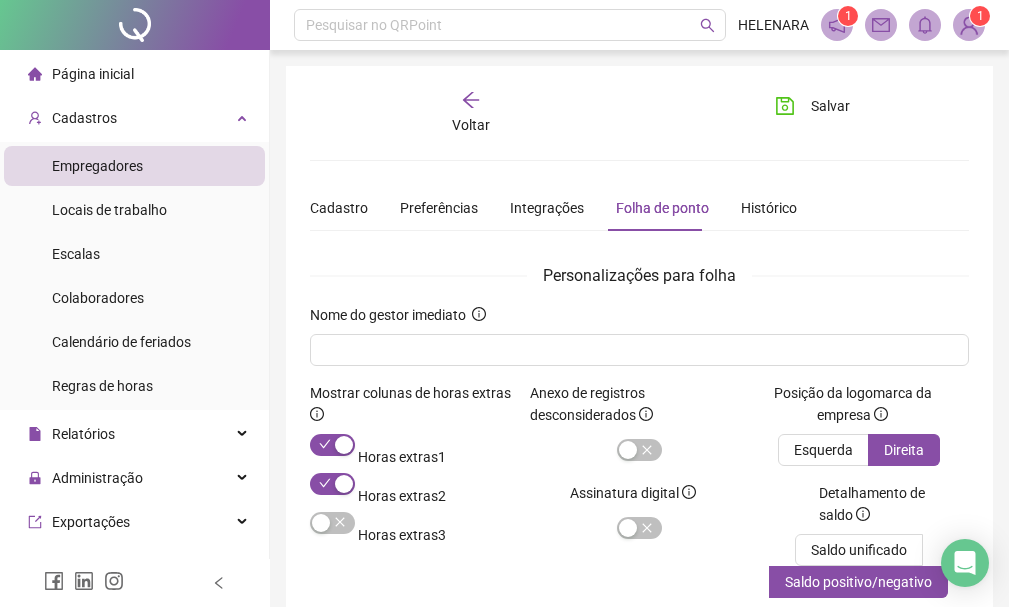 click on "Voltar" at bounding box center (471, 125) 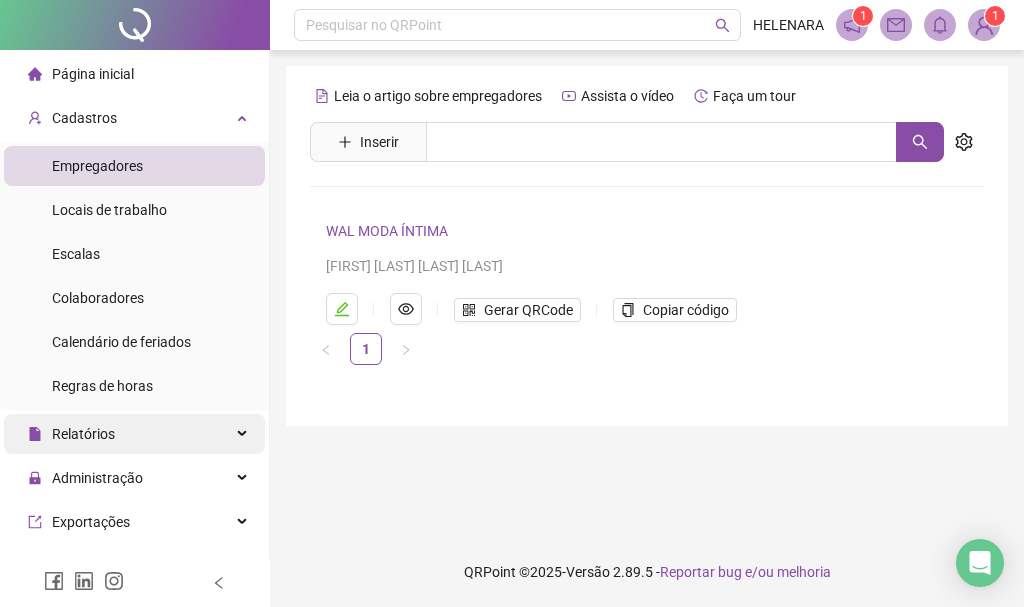 click on "Relatórios" at bounding box center (134, 434) 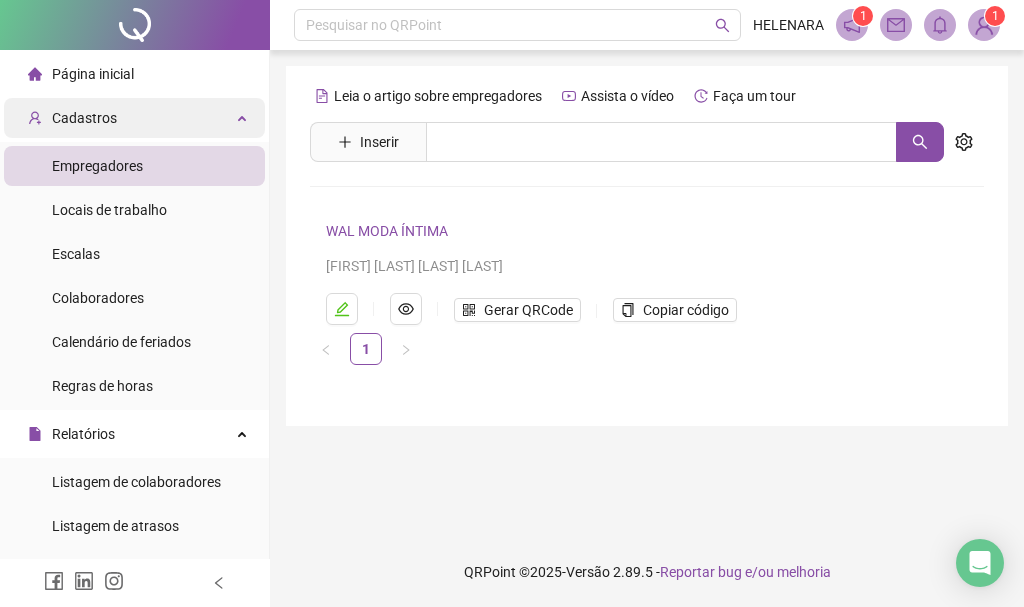 click on "Cadastros" at bounding box center (134, 118) 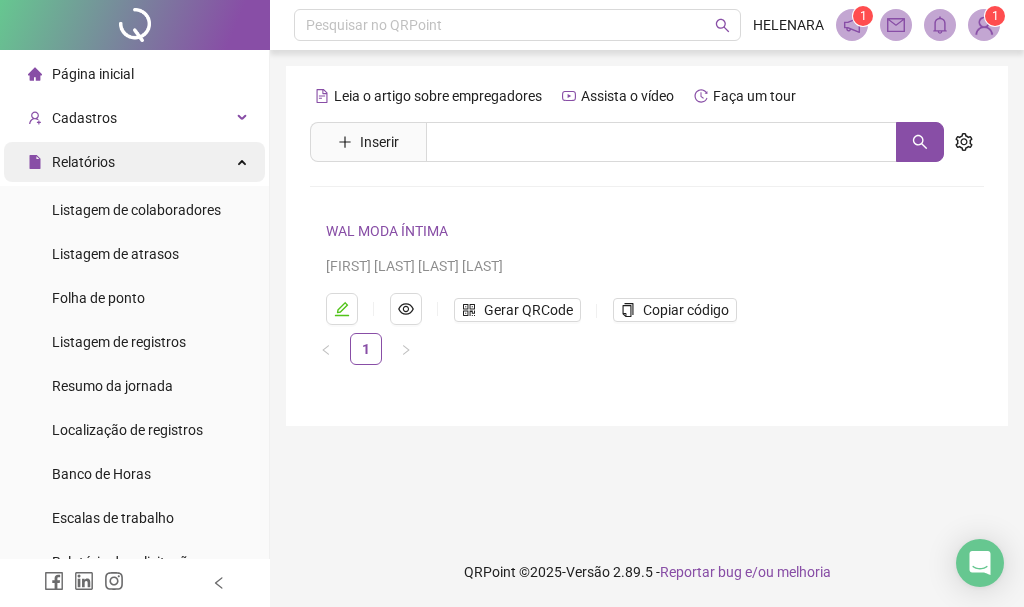 click on "Relatórios" at bounding box center [134, 162] 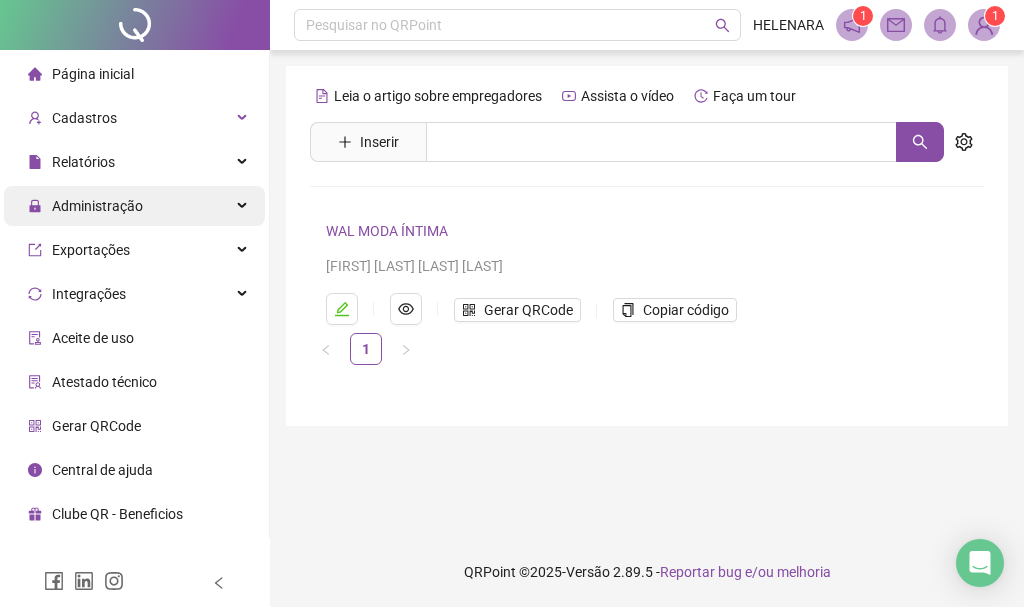 click on "Administração" at bounding box center [134, 206] 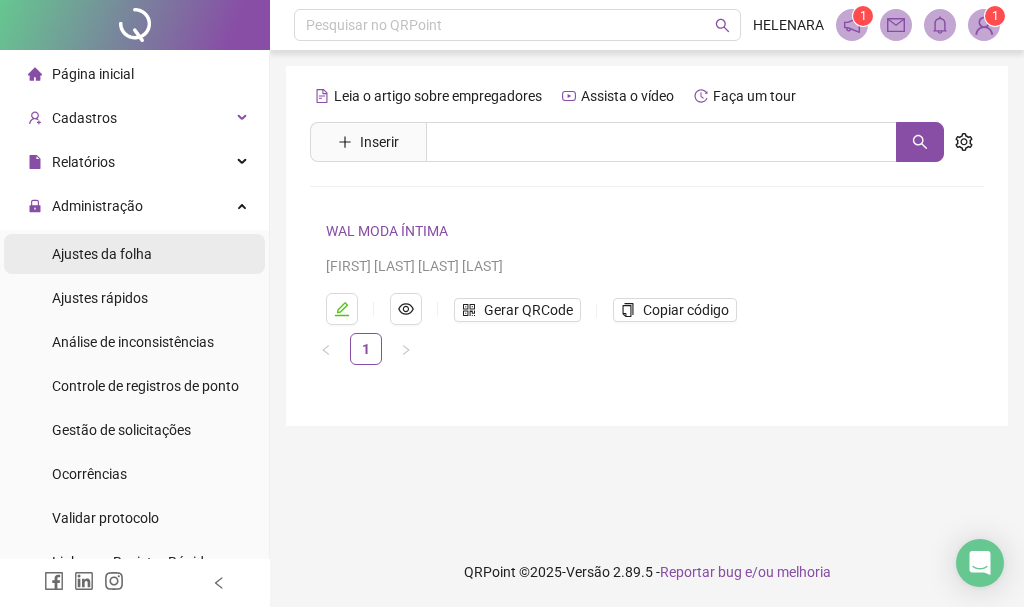click on "Ajustes da folha" at bounding box center [134, 254] 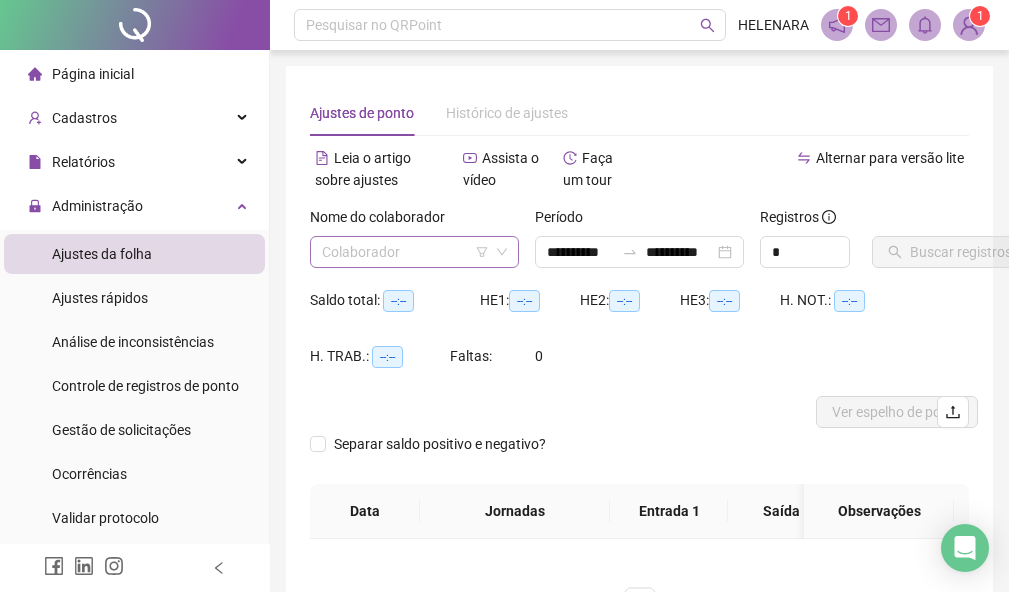 click at bounding box center [405, 252] 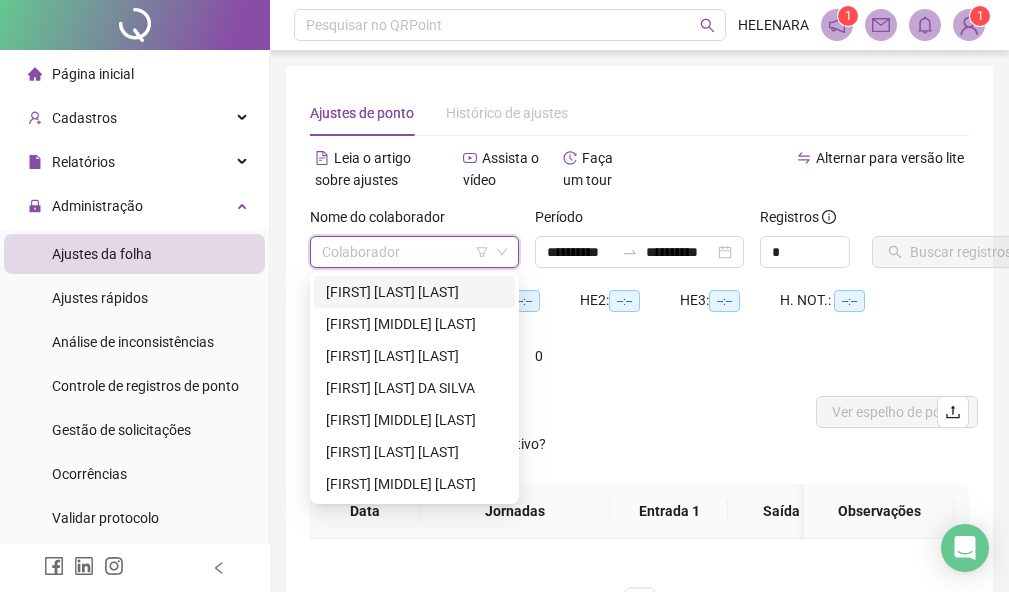 click on "[FIRST] [LAST] [LAST]" at bounding box center [414, 292] 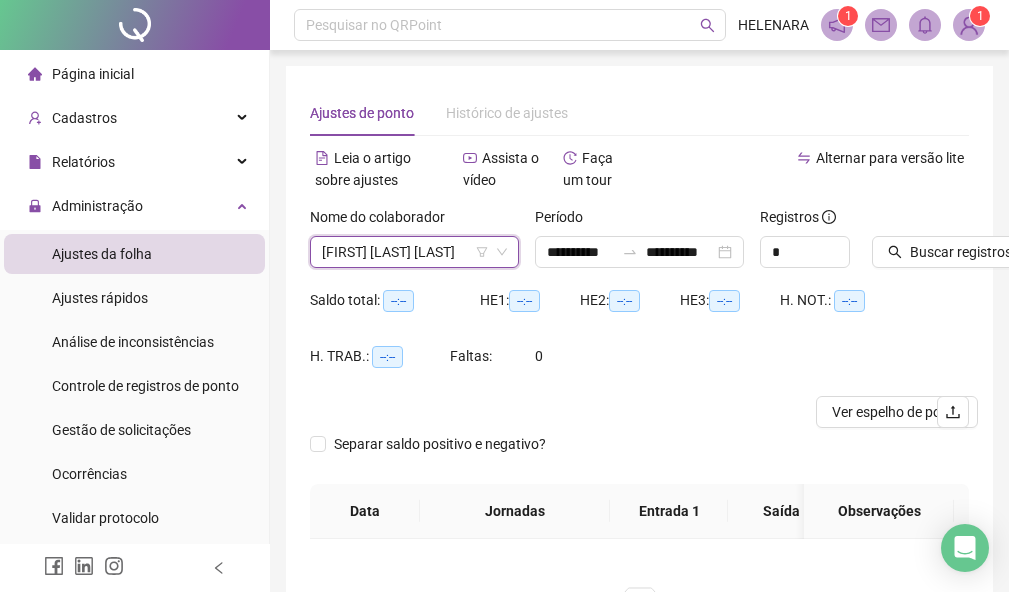 click on "[FIRST] [LAST] [LAST]" at bounding box center [414, 252] 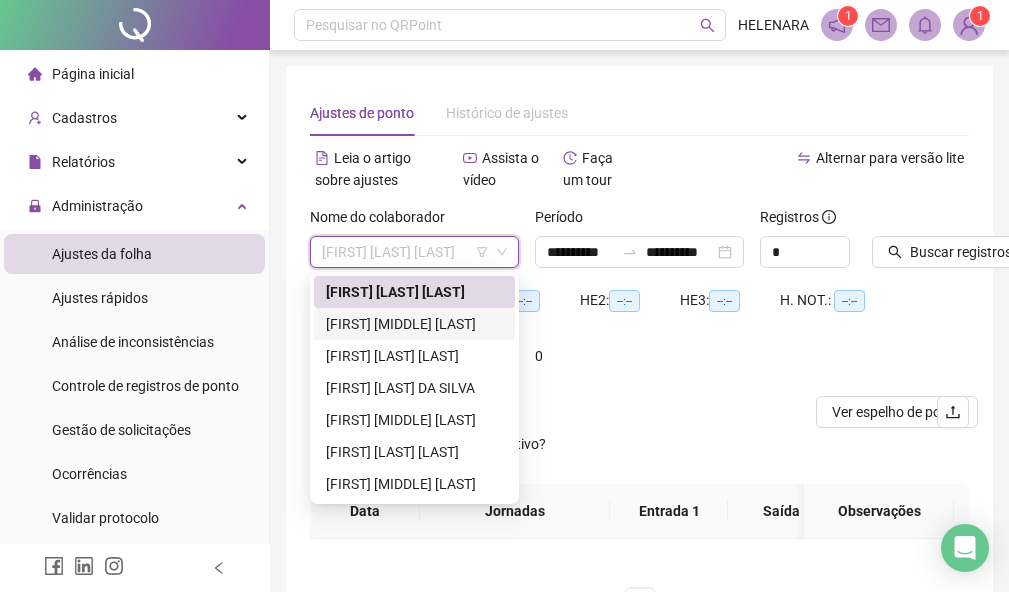 click on "[FIRST] [LAST] [LAST]" at bounding box center (414, 324) 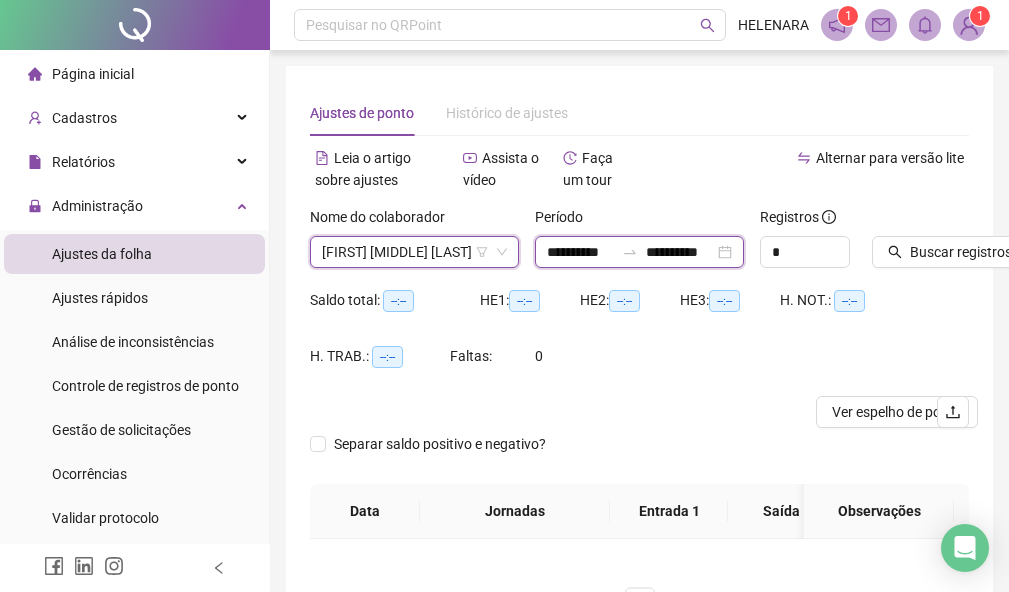 click on "**********" at bounding box center (580, 252) 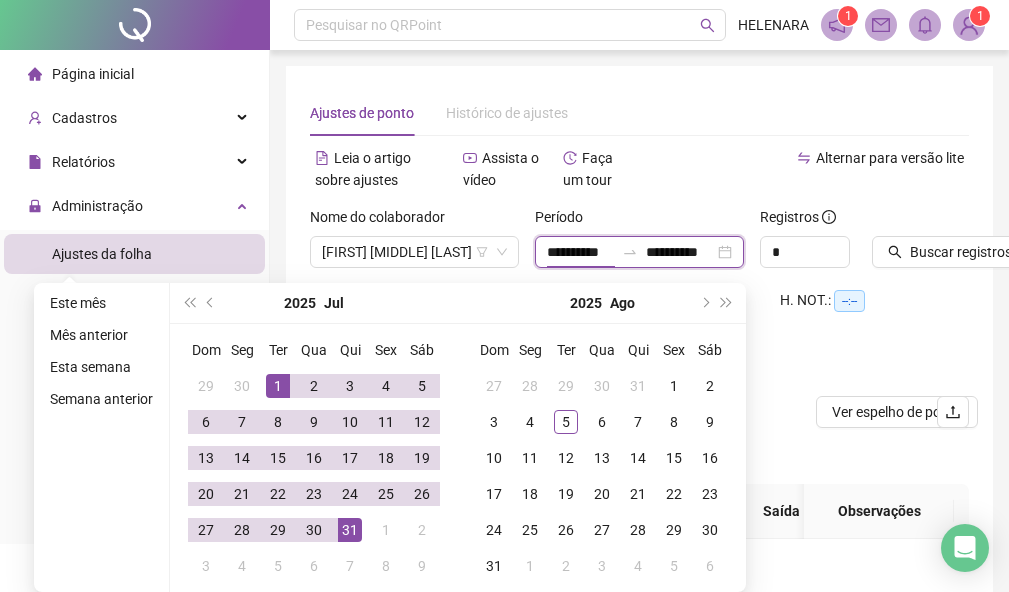 type on "**********" 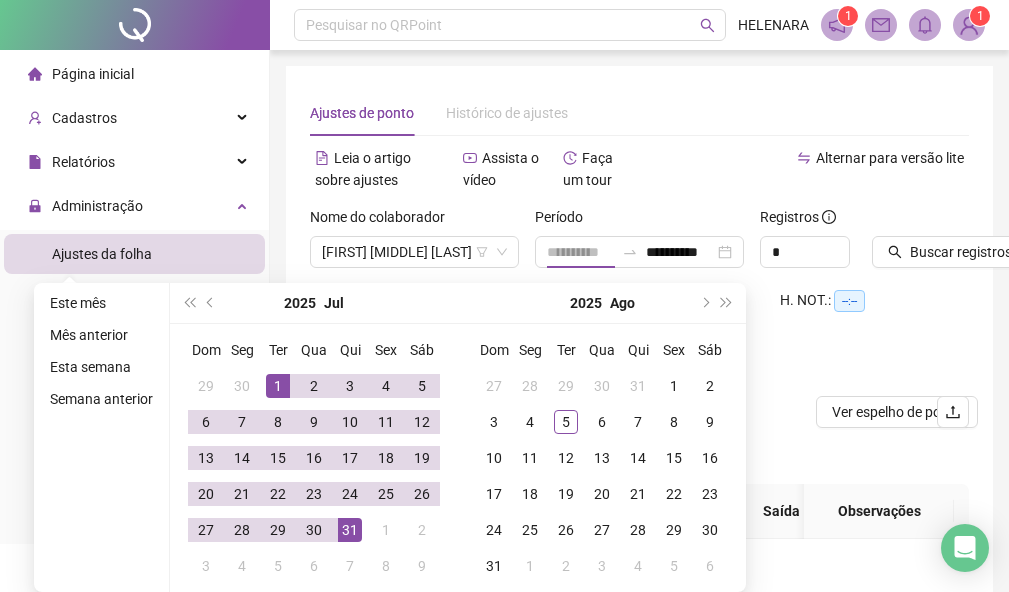 click on "1" at bounding box center (278, 386) 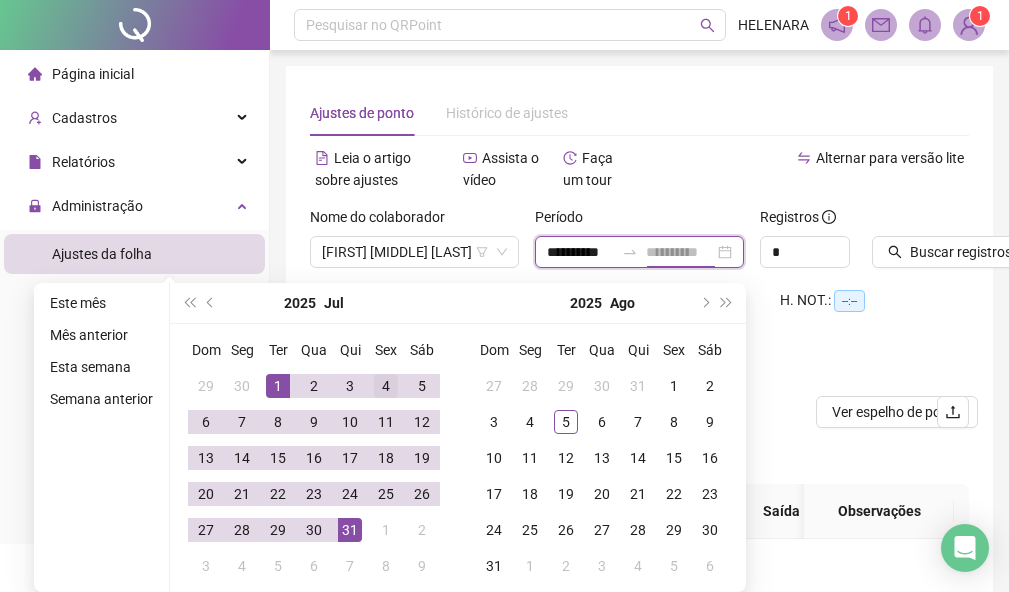 scroll, scrollTop: 0, scrollLeft: 3, axis: horizontal 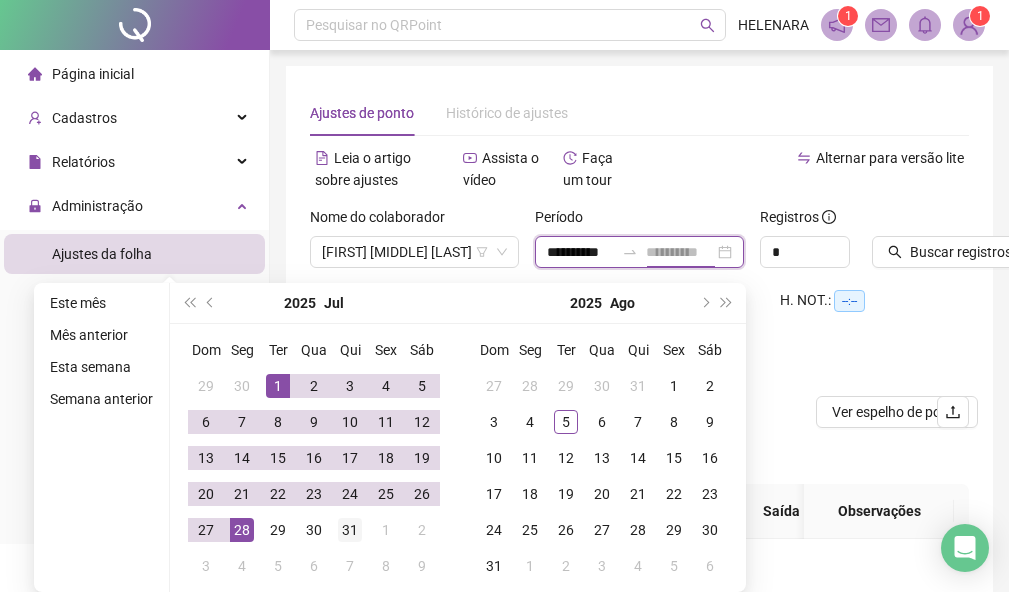 type on "**********" 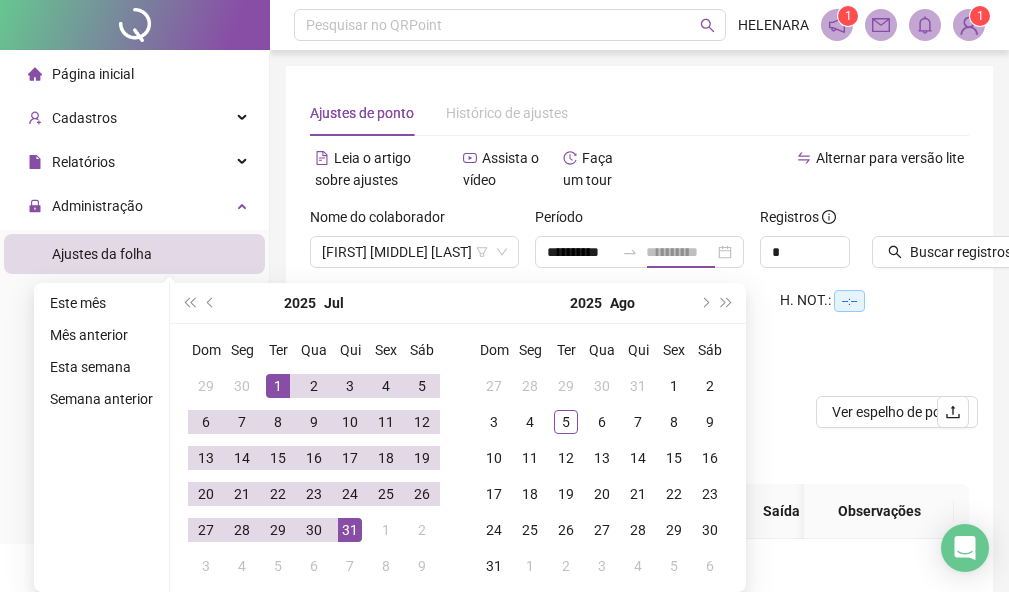 click on "31" at bounding box center [350, 530] 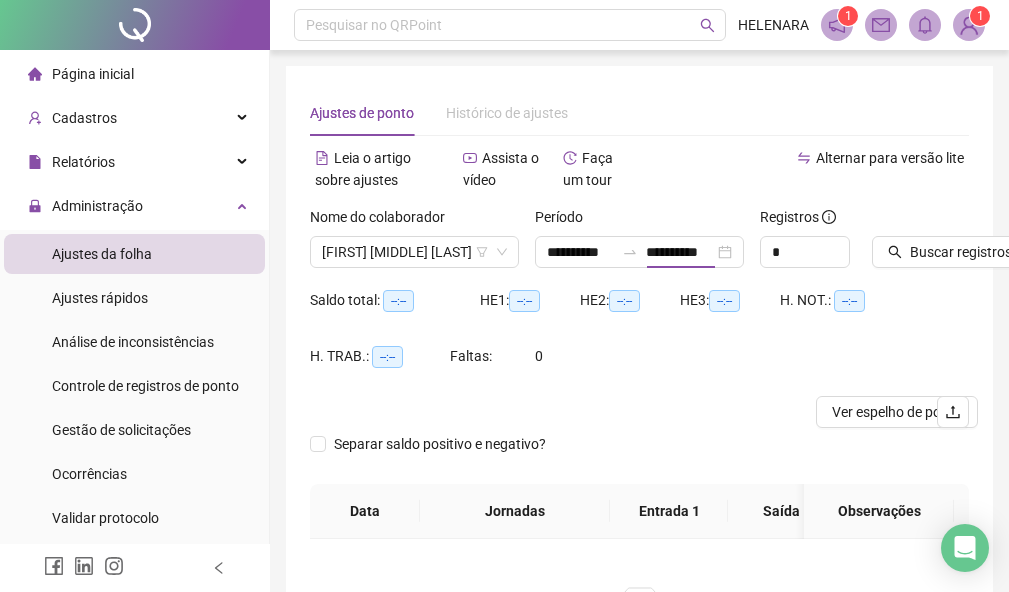 scroll, scrollTop: 0, scrollLeft: 0, axis: both 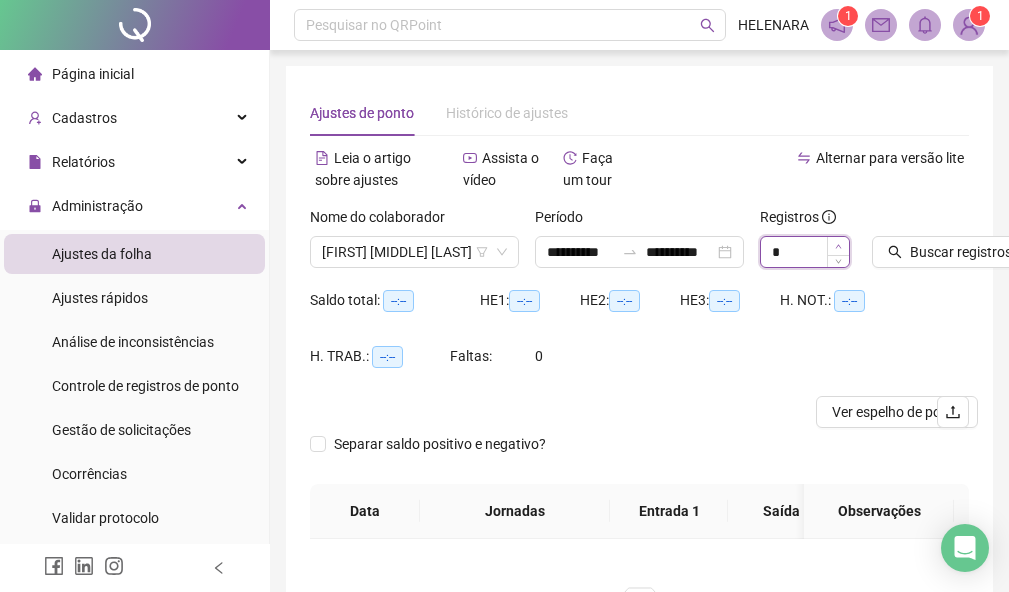 type on "*" 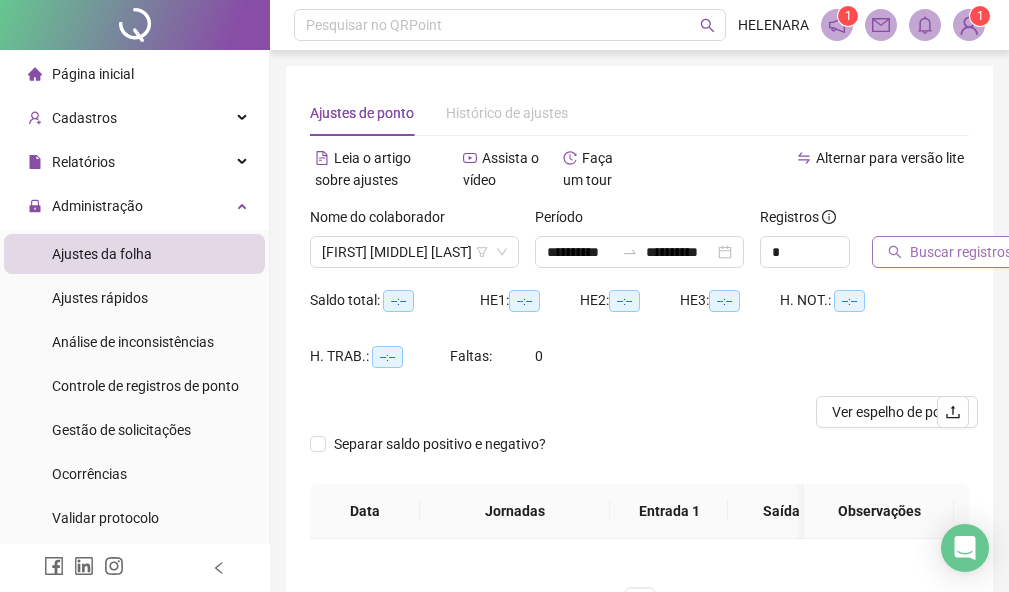 click on "Buscar registros" at bounding box center (961, 252) 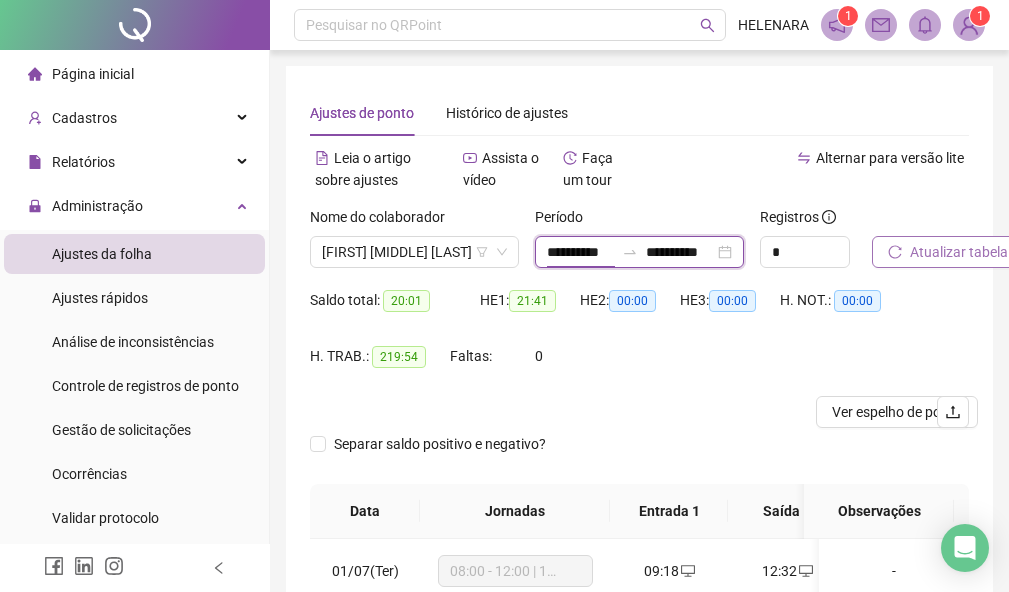 click on "**********" at bounding box center (580, 252) 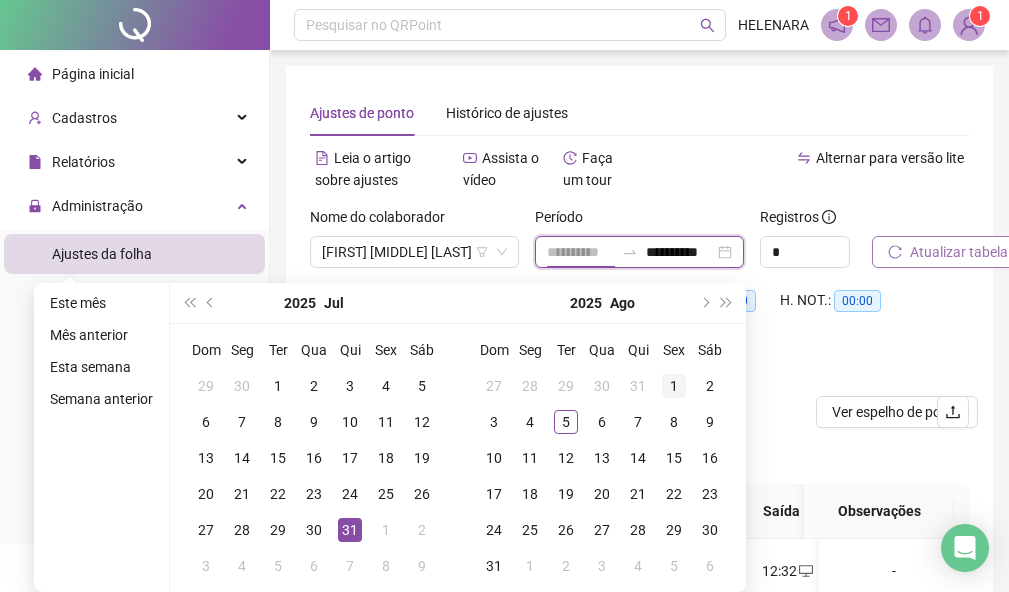 type on "**********" 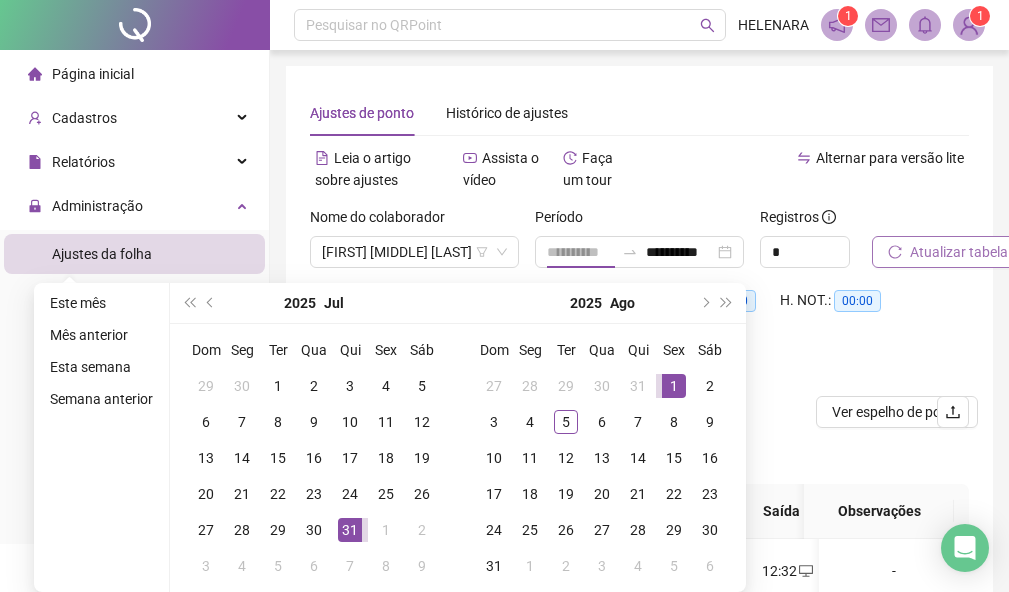 click on "1" at bounding box center [674, 386] 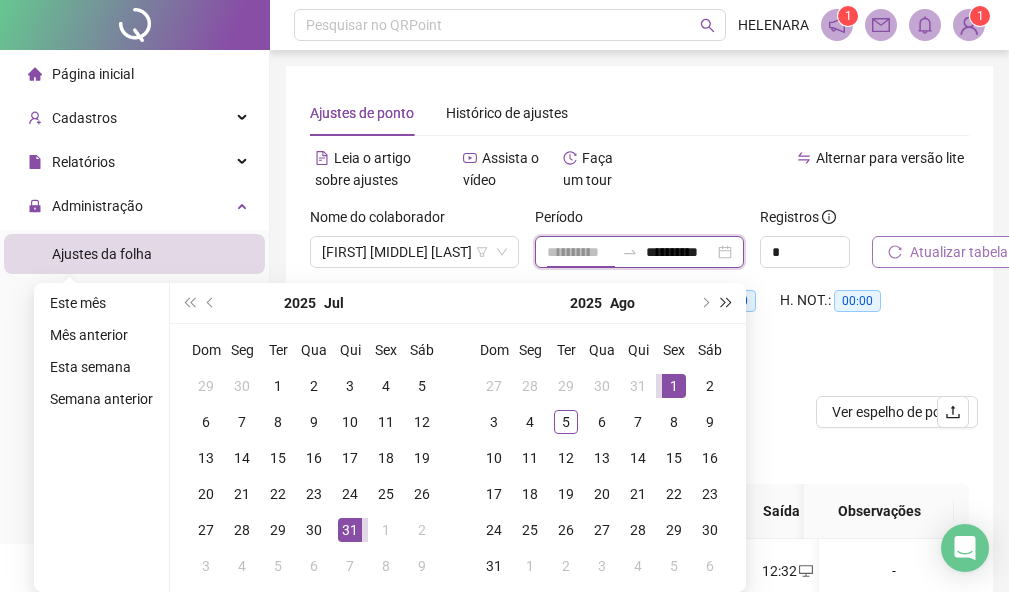 scroll, scrollTop: 0, scrollLeft: 3, axis: horizontal 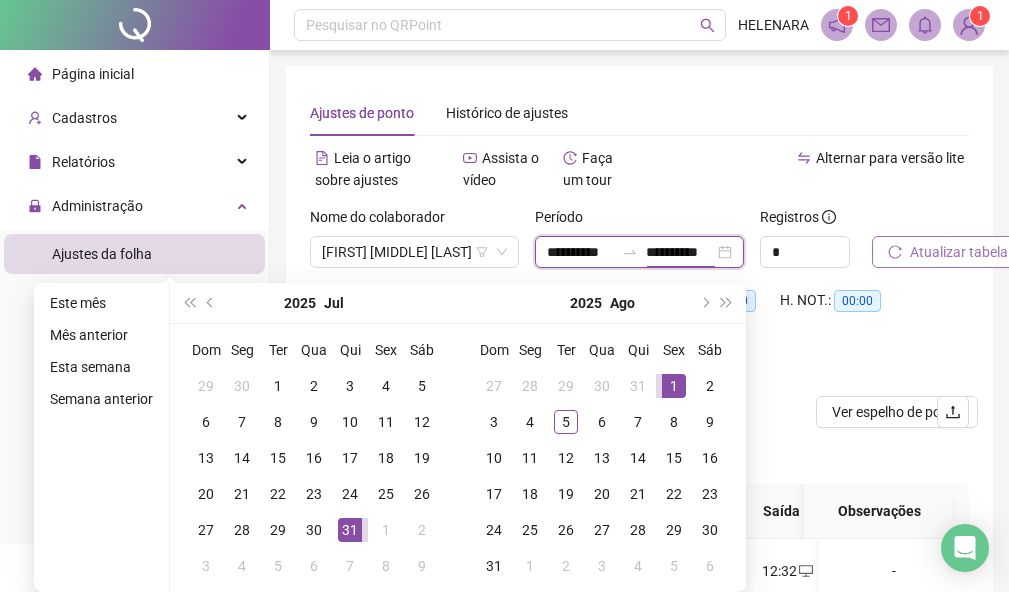 click on "**********" at bounding box center [639, 252] 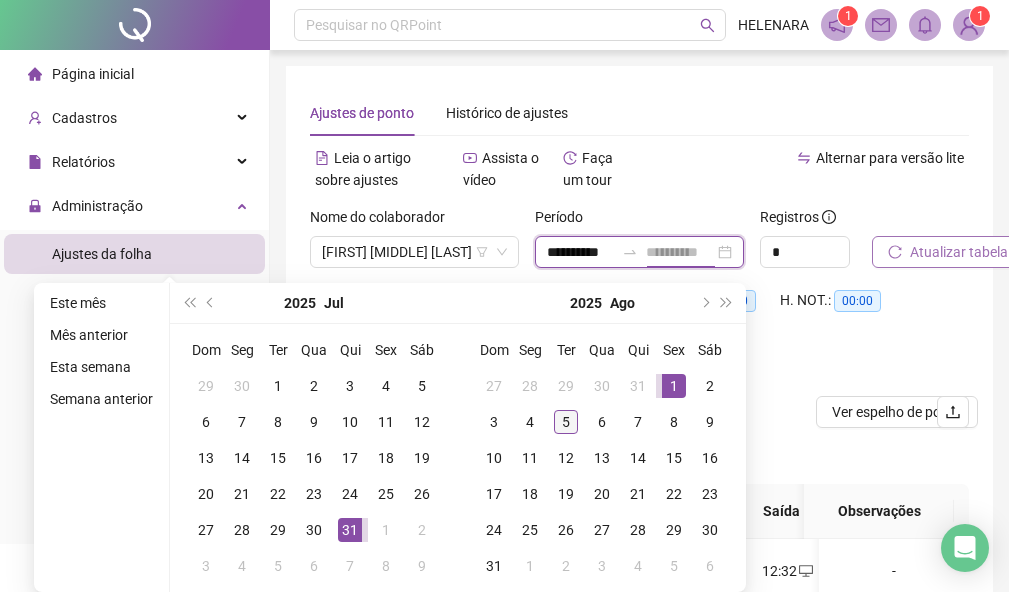 type on "**********" 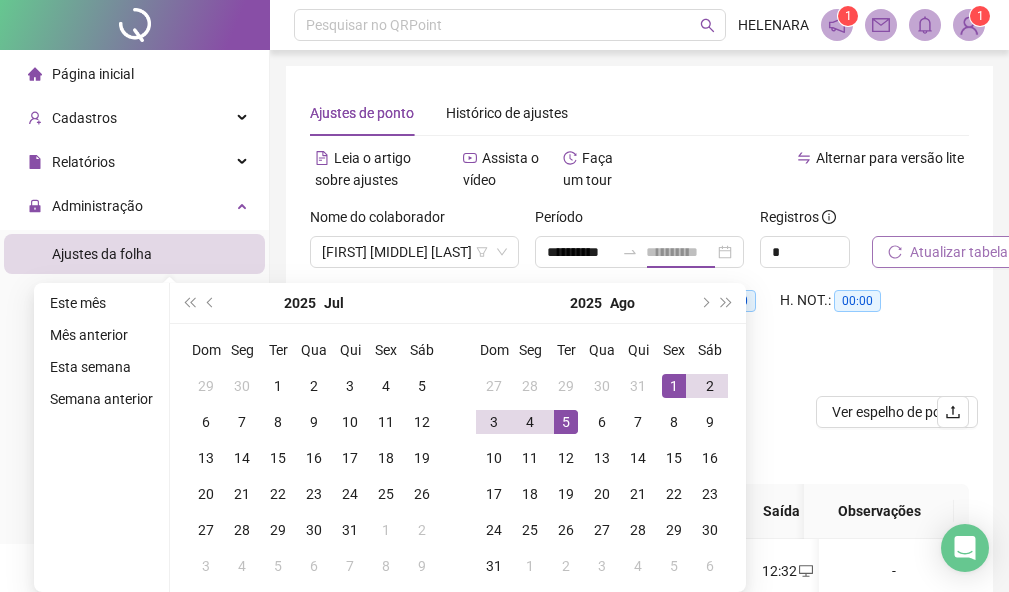 click on "5" at bounding box center [566, 422] 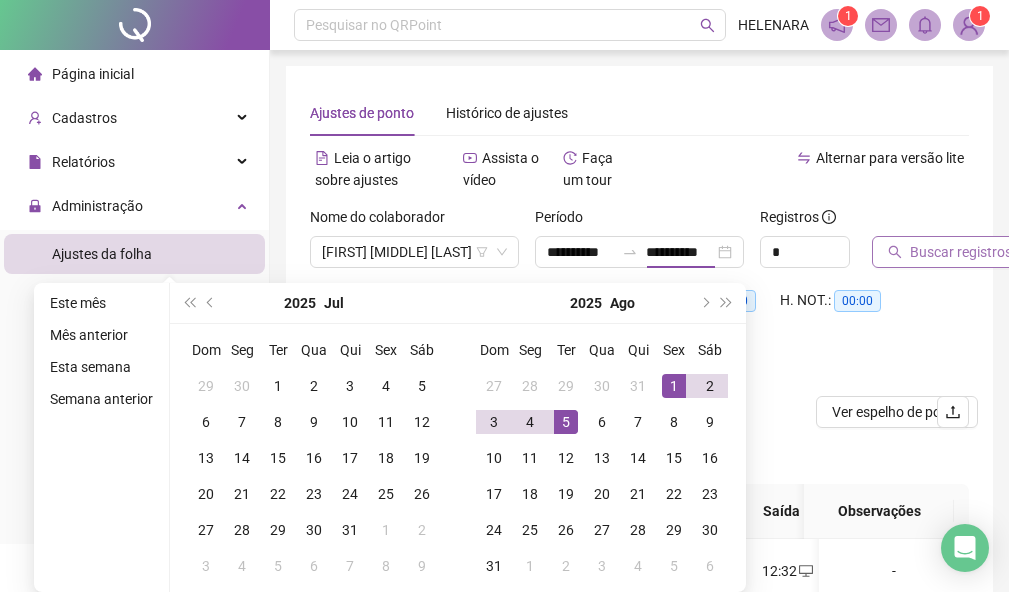 scroll, scrollTop: 0, scrollLeft: 0, axis: both 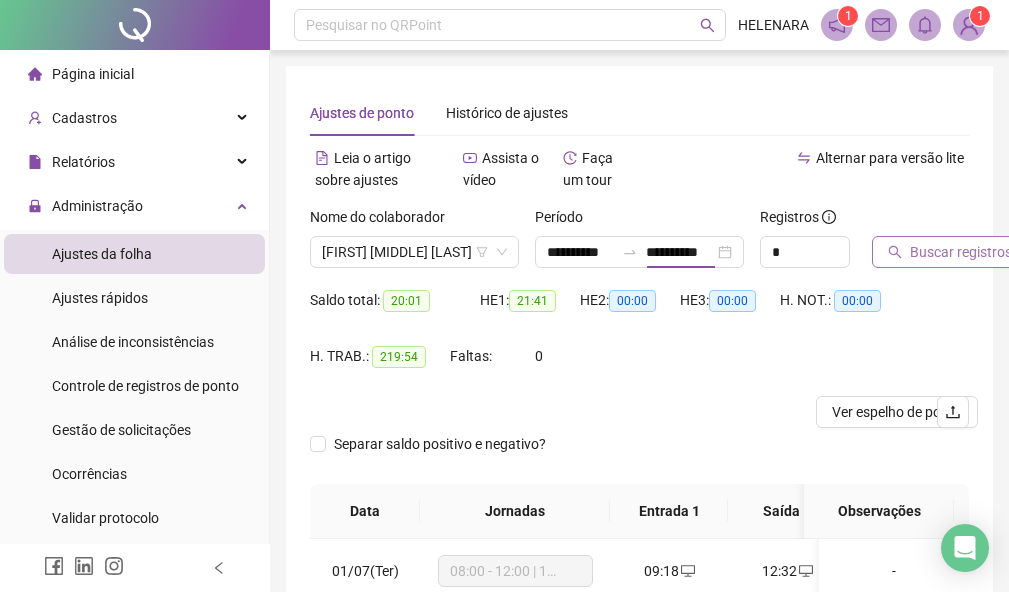 click on "Buscar registros" at bounding box center [961, 252] 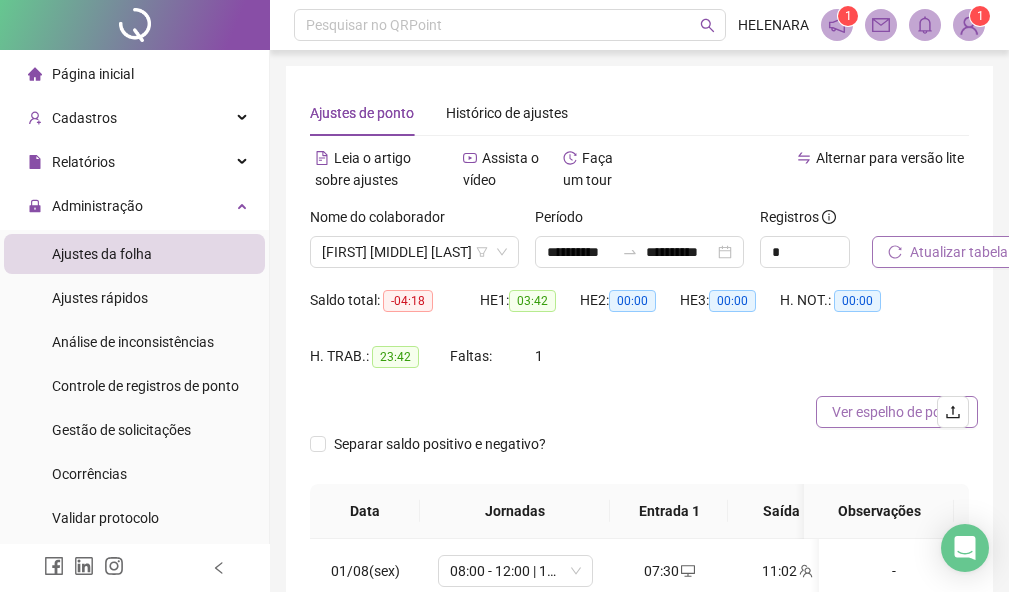 click on "Ver espelho de ponto" at bounding box center (897, 412) 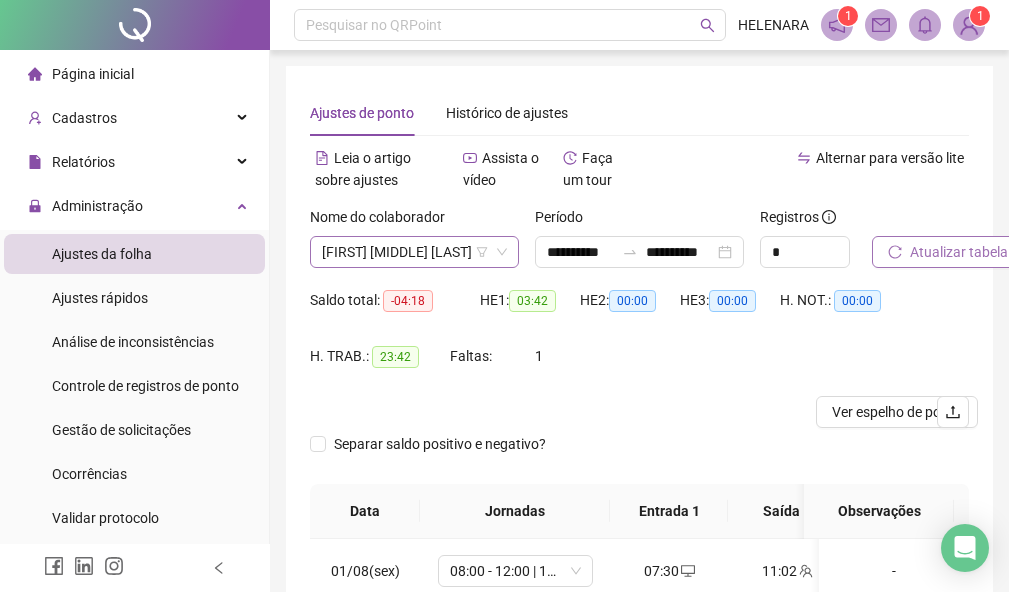 click on "[FIRST] [LAST] [LAST]" at bounding box center [414, 252] 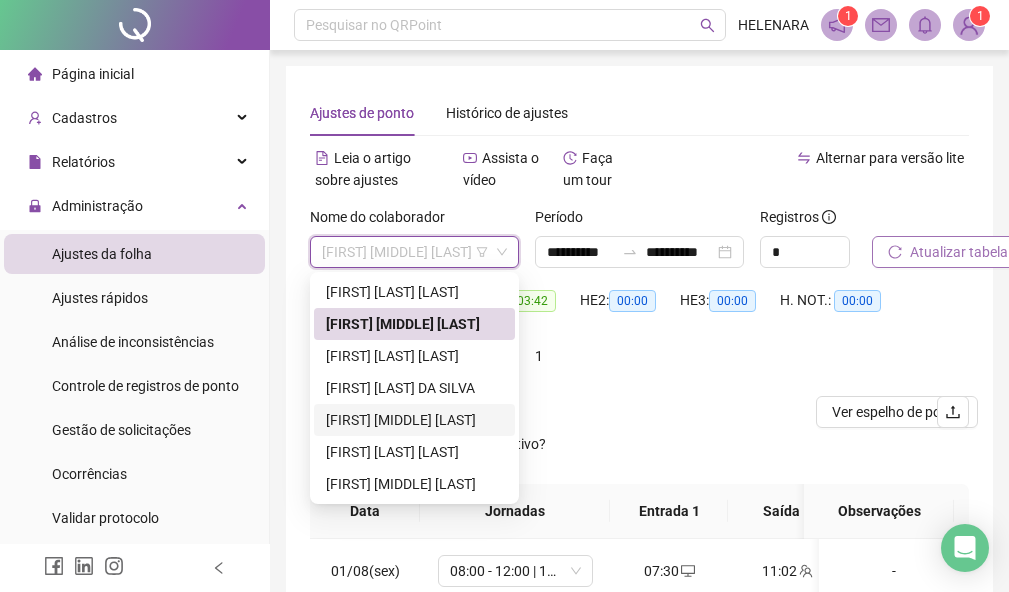 click on "[FIRST] [LAST] [LAST]" at bounding box center (414, 420) 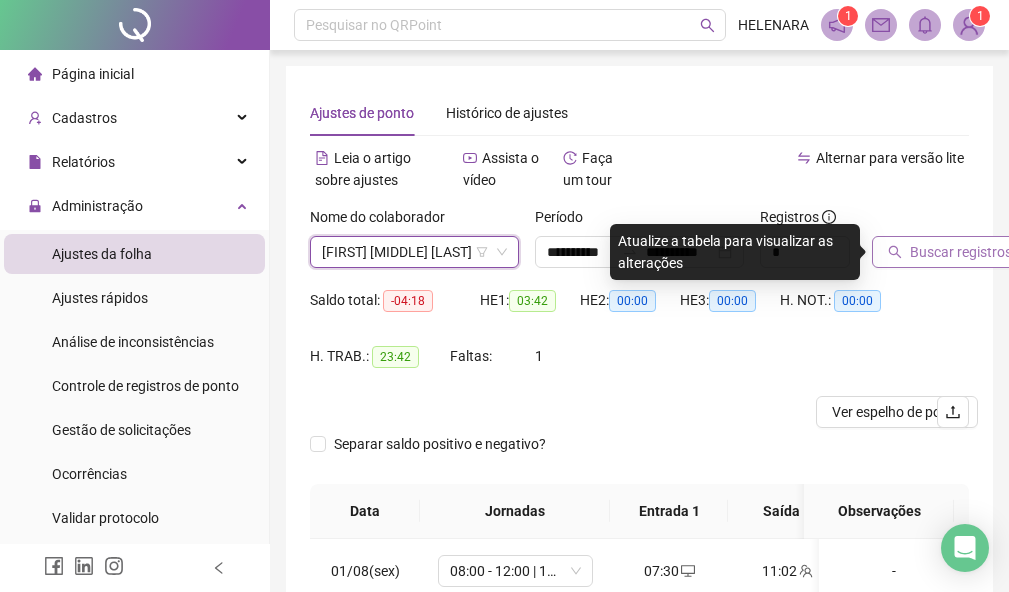 click on "Buscar registros" at bounding box center [961, 252] 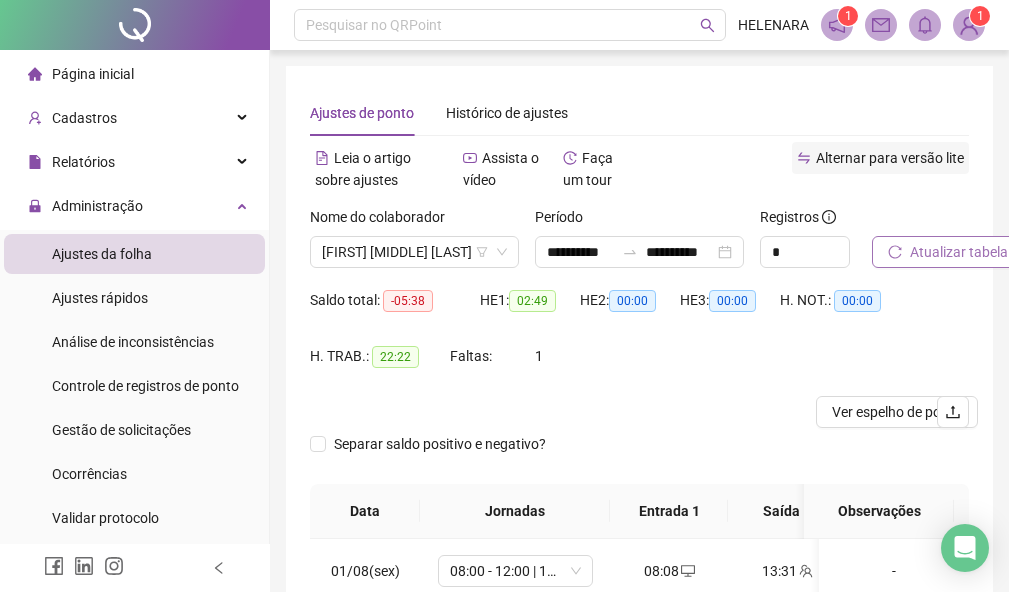 click on "Alternar para versão lite" at bounding box center [890, 158] 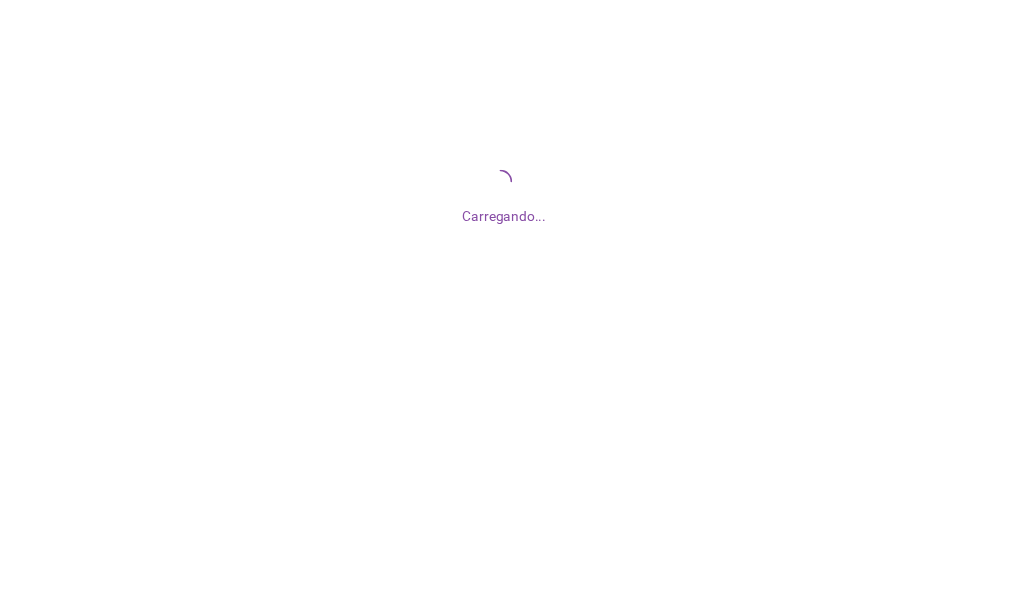scroll, scrollTop: 0, scrollLeft: 0, axis: both 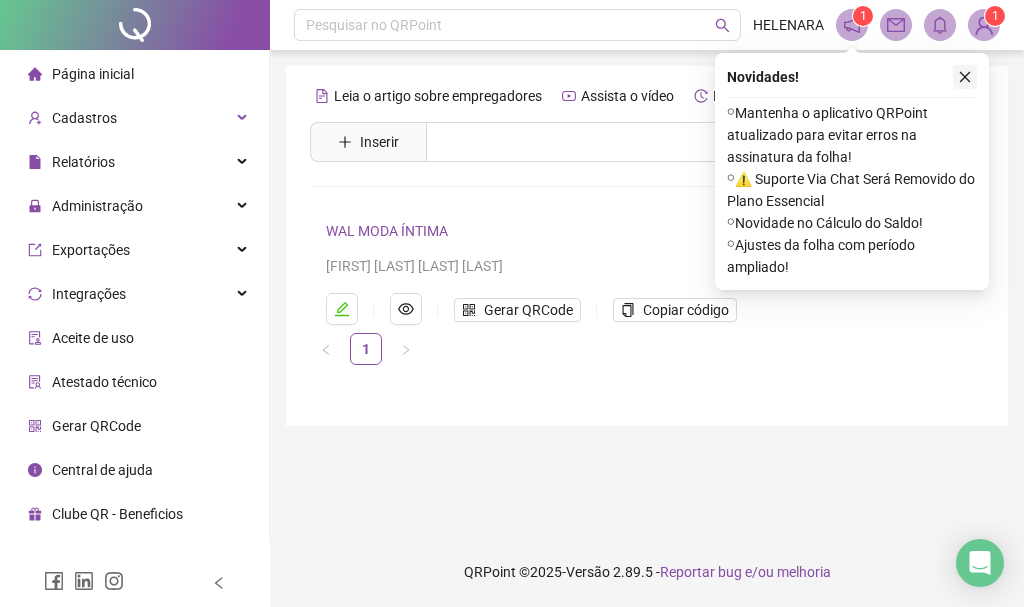 click 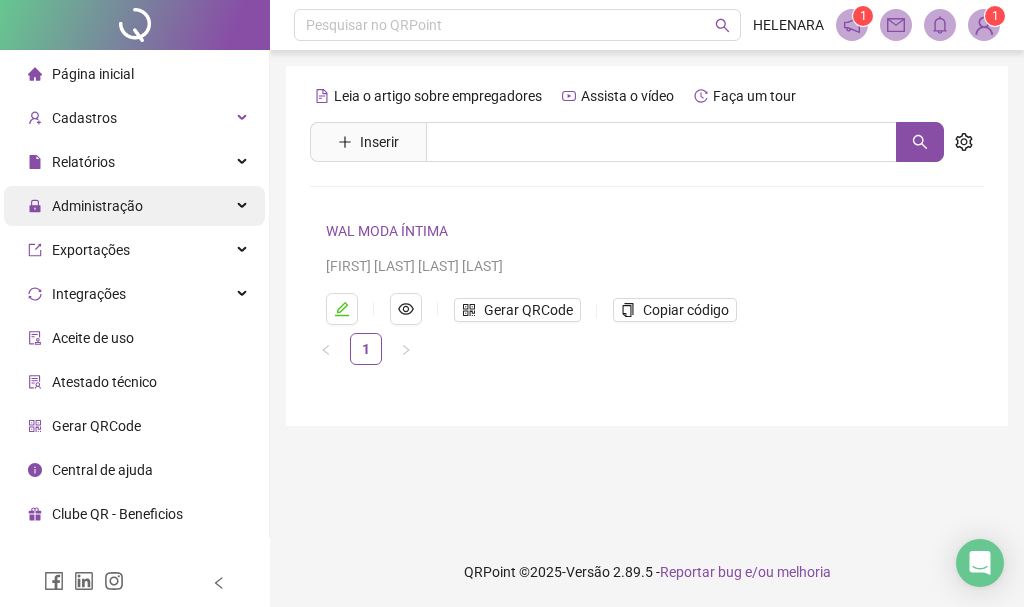 click on "Administração" at bounding box center (134, 206) 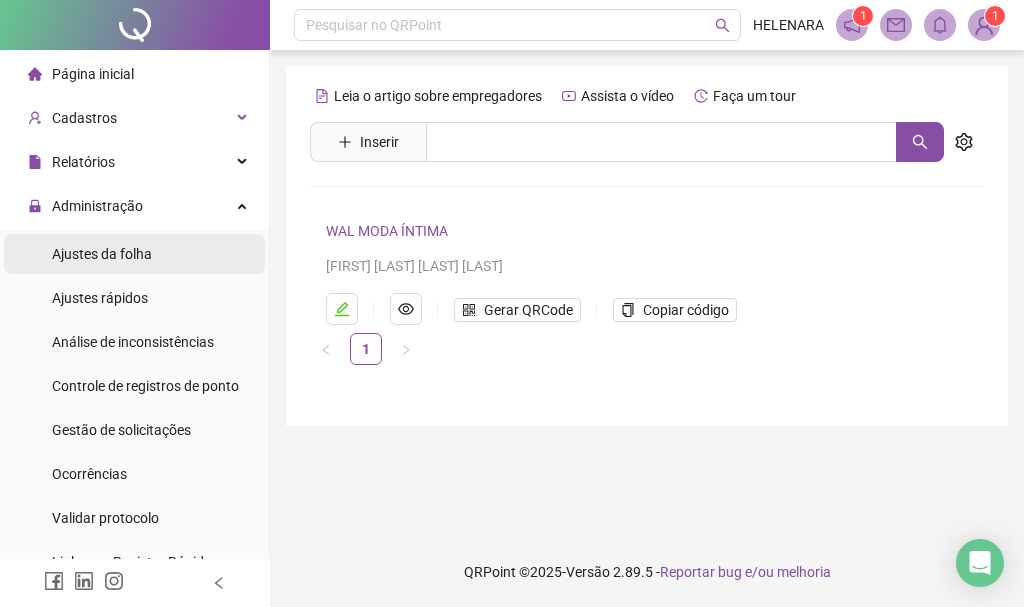 click on "Ajustes da folha" at bounding box center (134, 254) 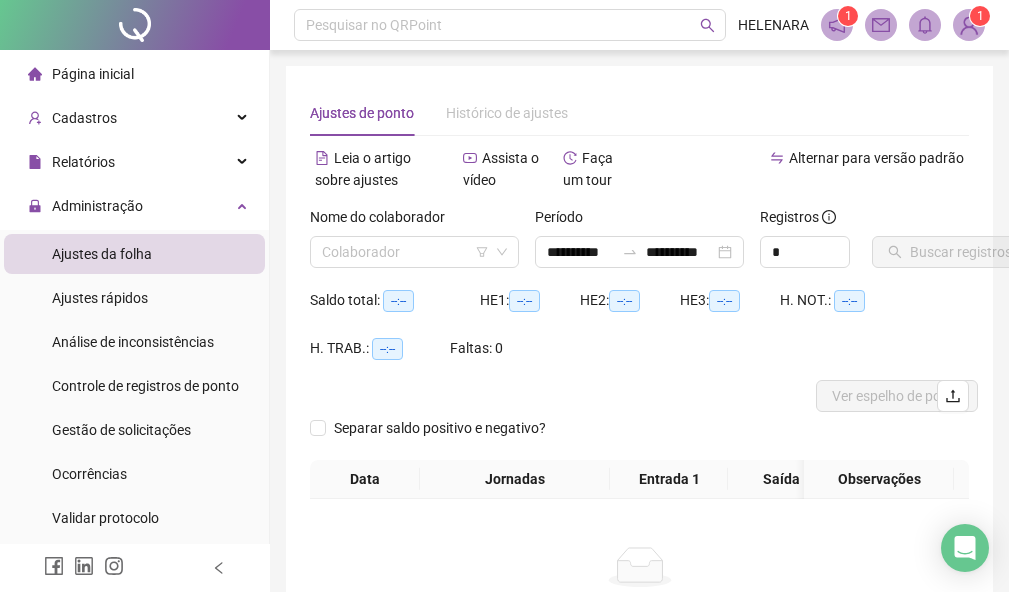 click on "Alternar para versão padrão" at bounding box center (876, 158) 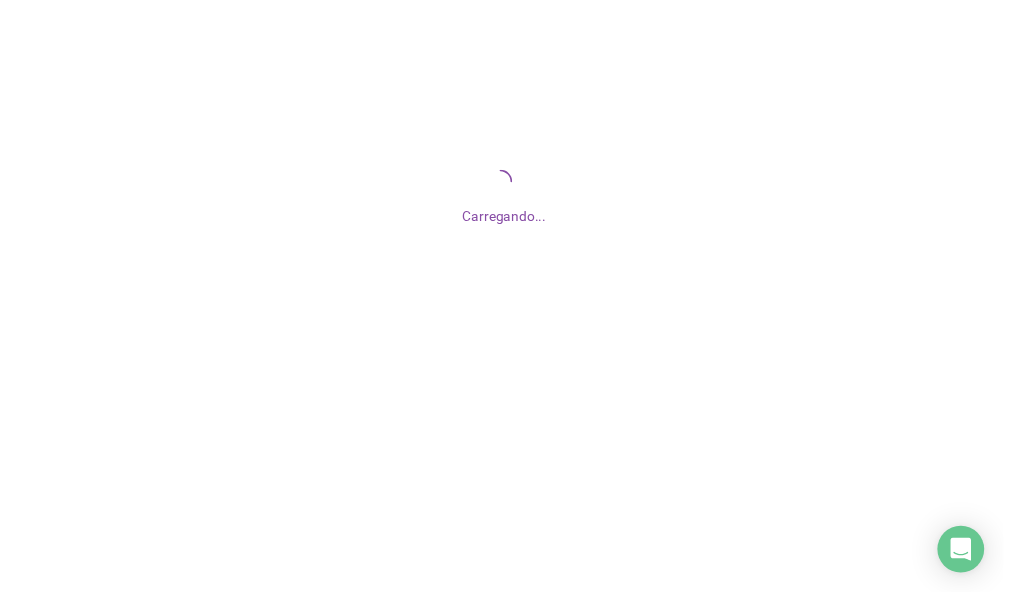 scroll, scrollTop: 0, scrollLeft: 0, axis: both 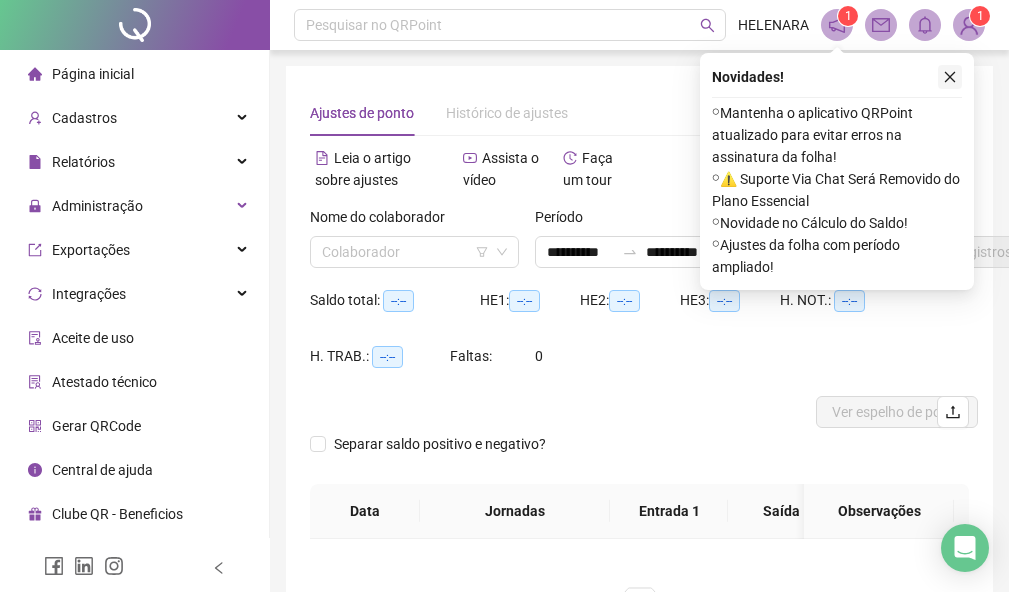click at bounding box center (950, 77) 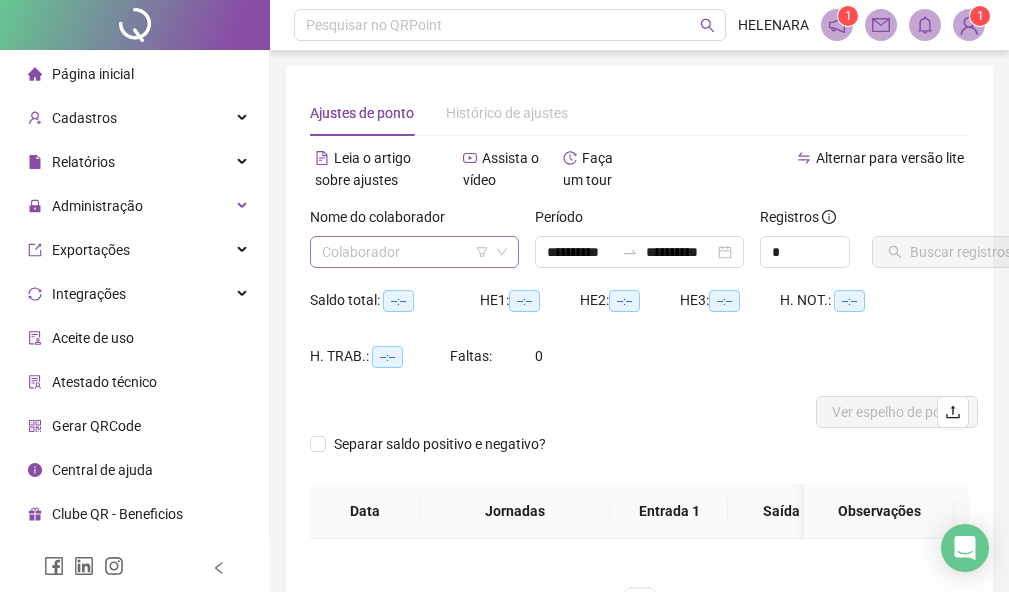 drag, startPoint x: 437, startPoint y: 269, endPoint x: 438, endPoint y: 251, distance: 18.027756 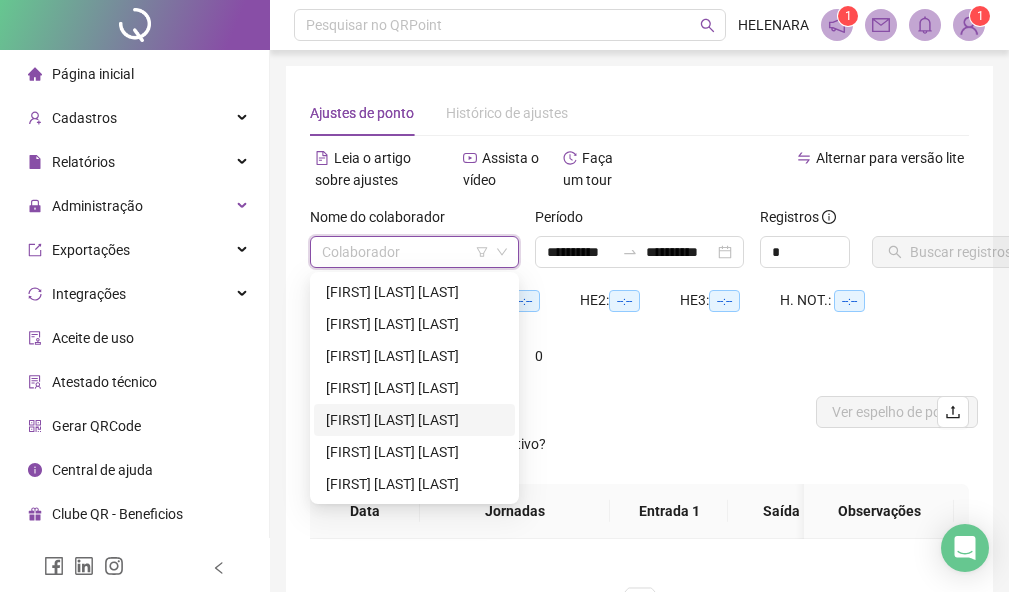 click on "[FIRST] [MIDDLE] [LAST]" at bounding box center [414, 420] 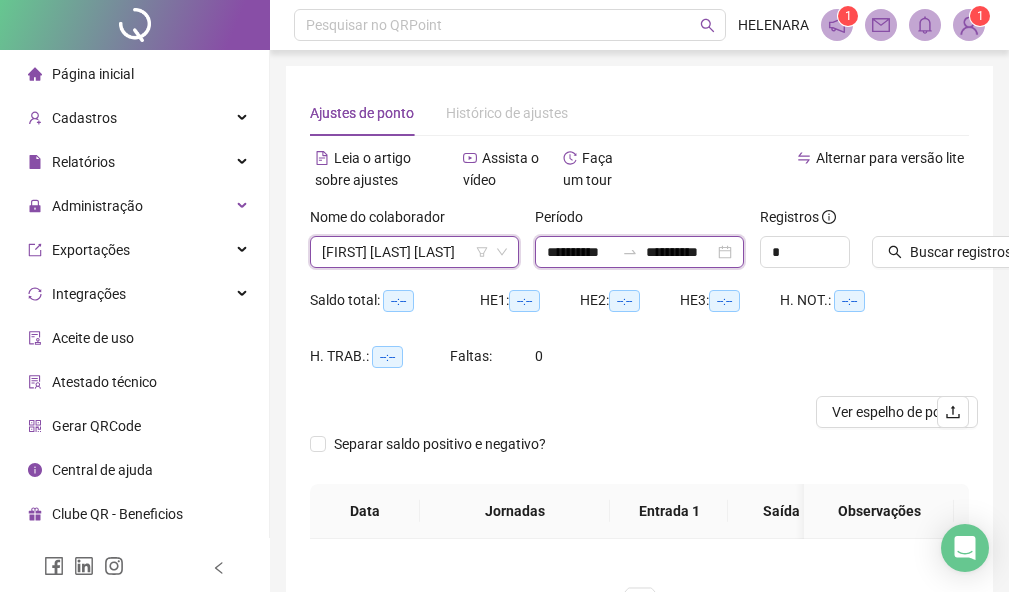 click on "**********" at bounding box center (580, 252) 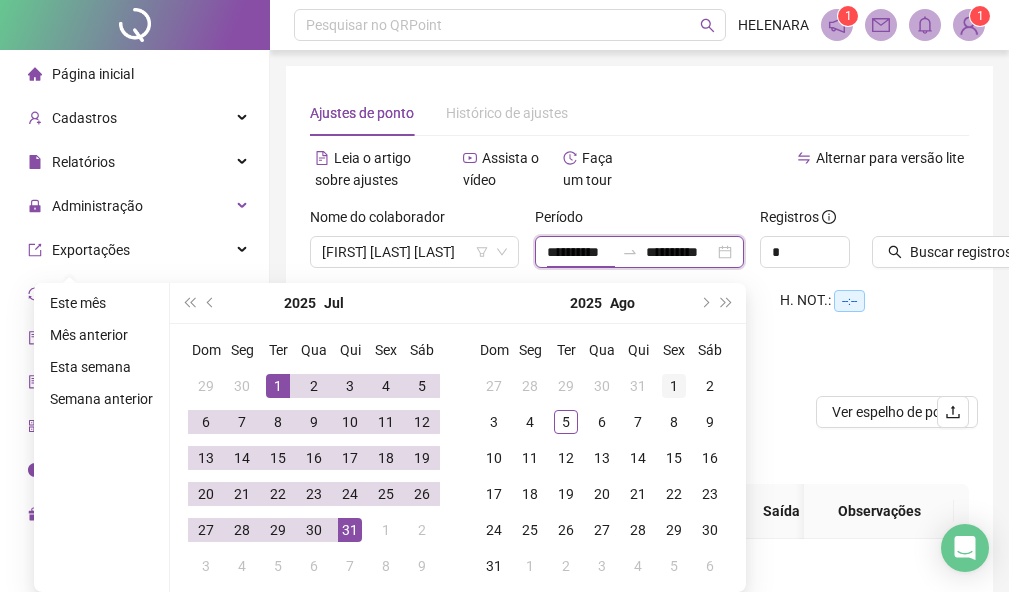 type on "**********" 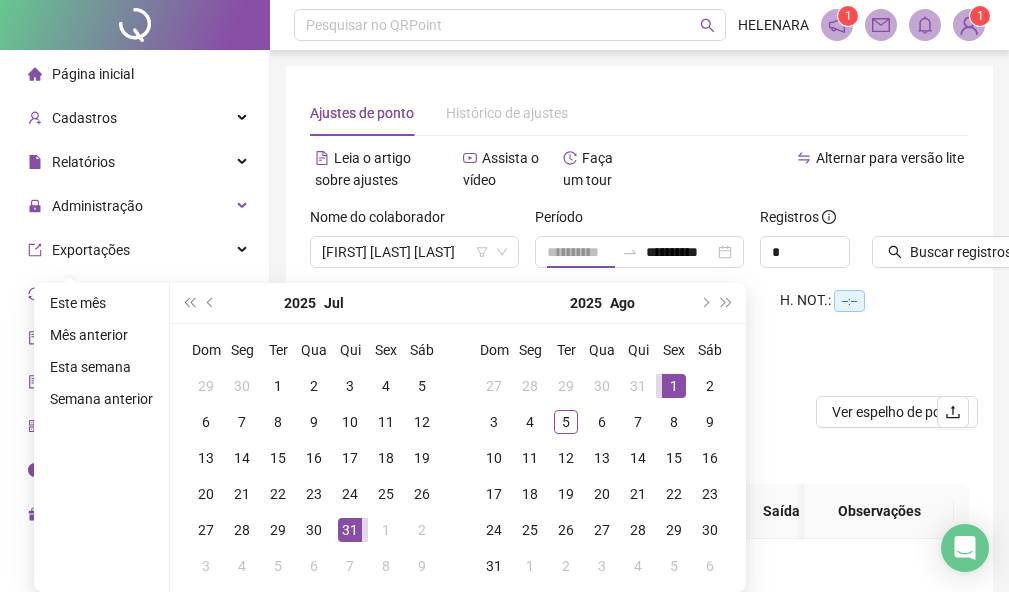click on "1" at bounding box center (674, 386) 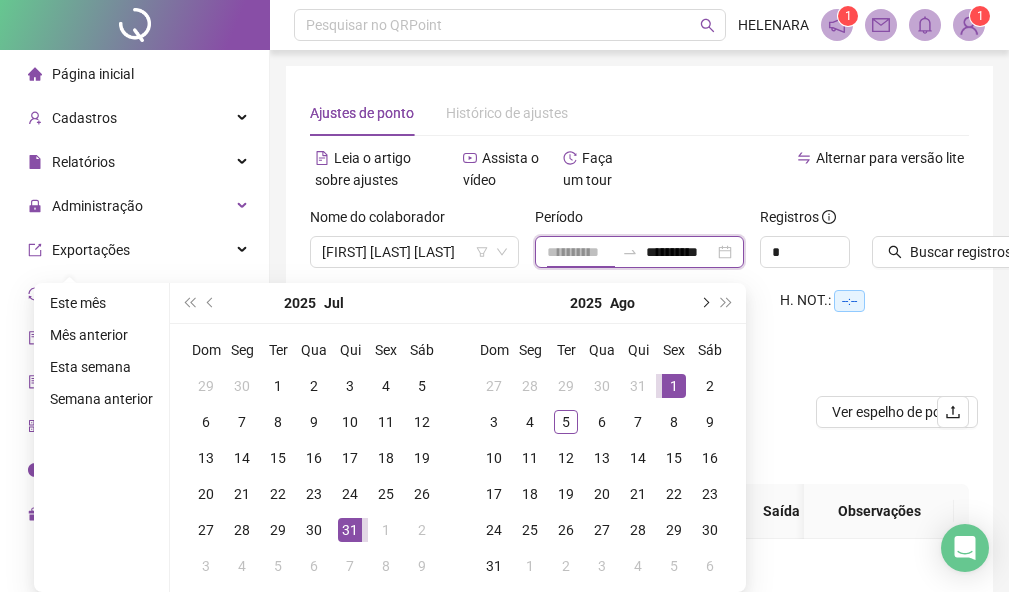 scroll, scrollTop: 0, scrollLeft: 3, axis: horizontal 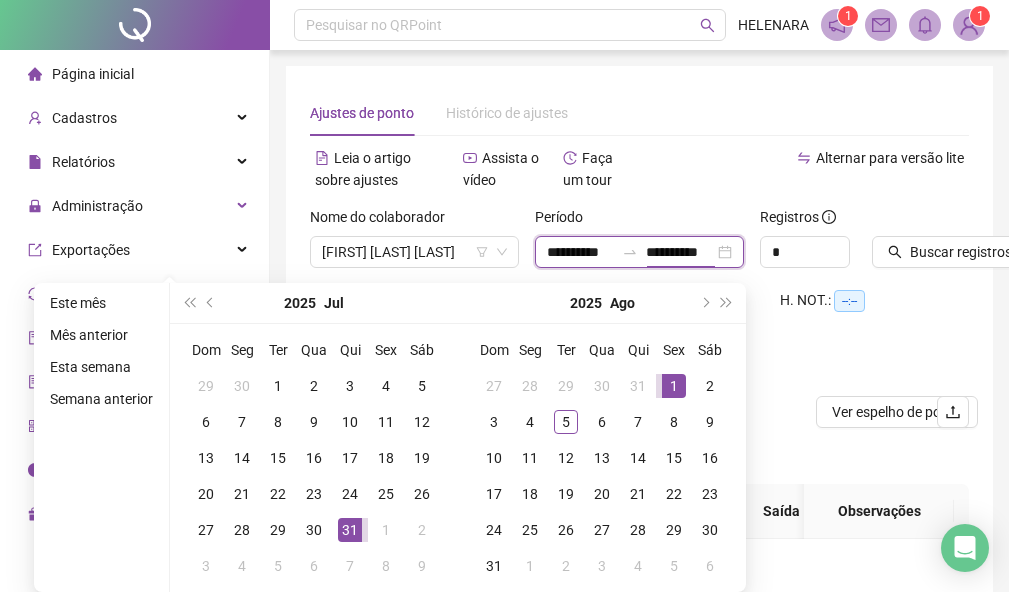 click on "**********" at bounding box center (680, 252) 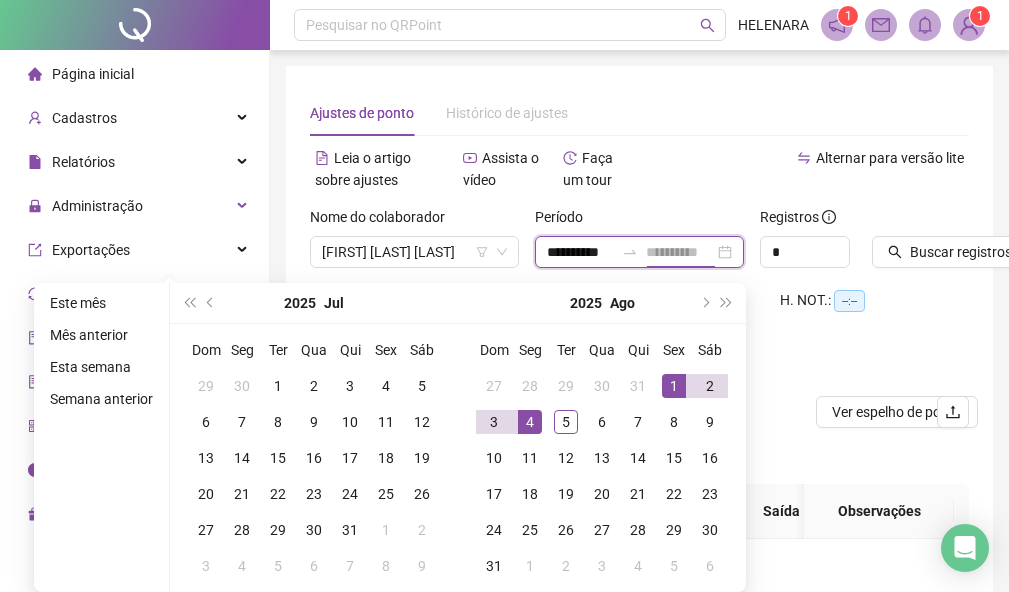 type on "**********" 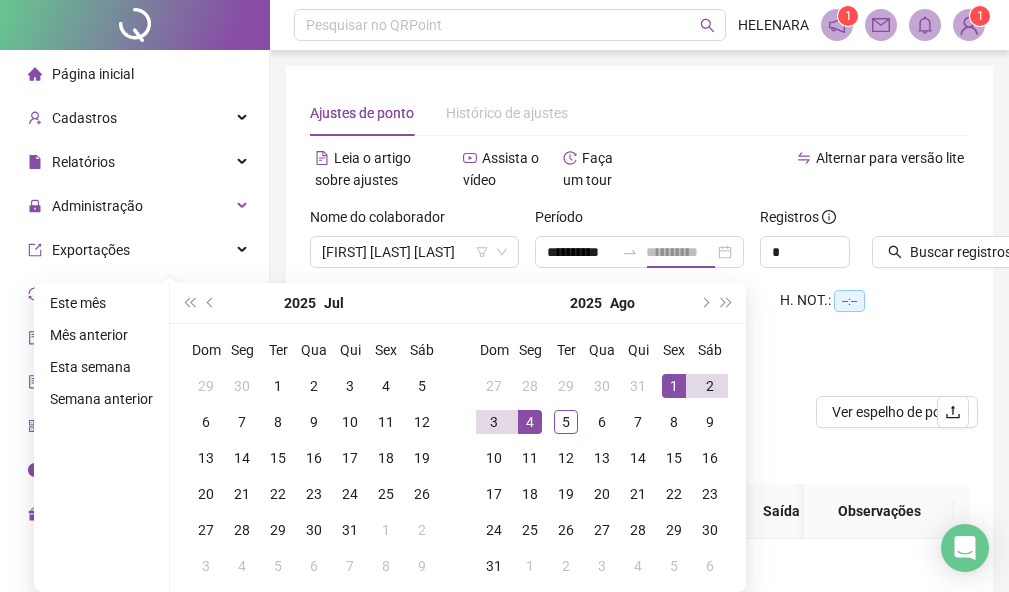 click on "4" at bounding box center (530, 422) 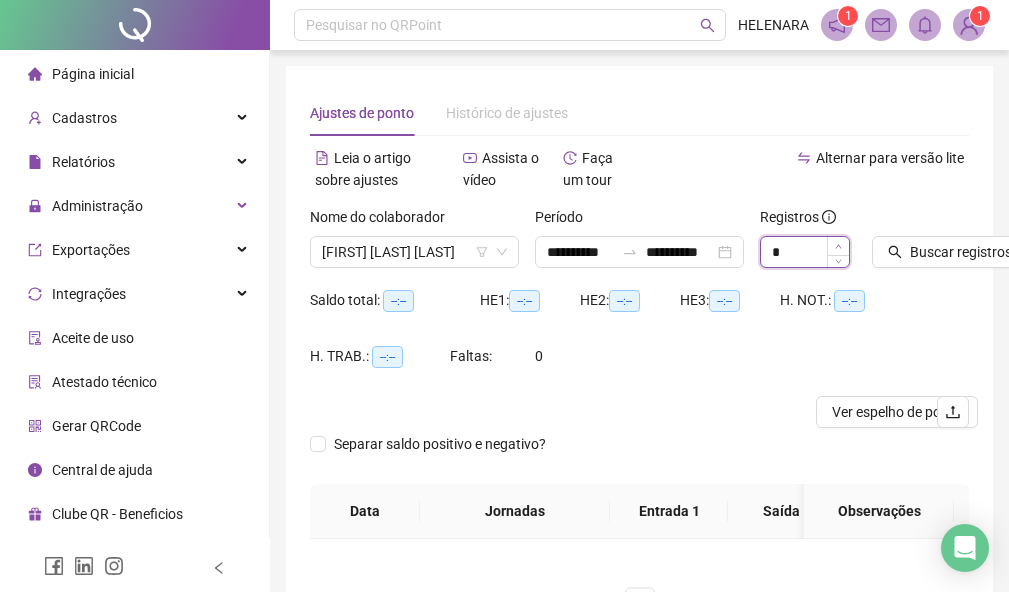 click 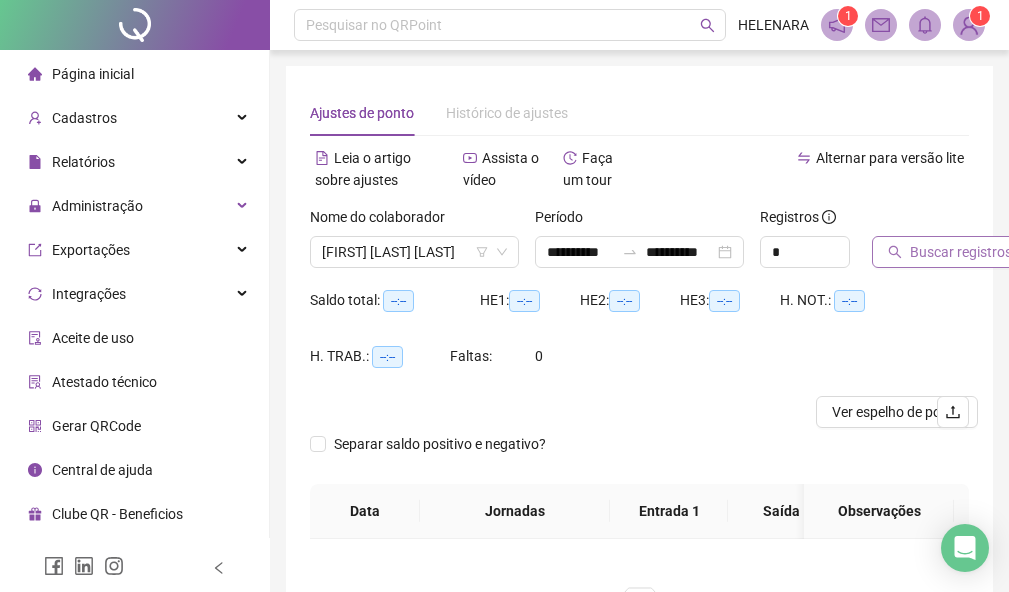 click on "Buscar registros" at bounding box center [961, 252] 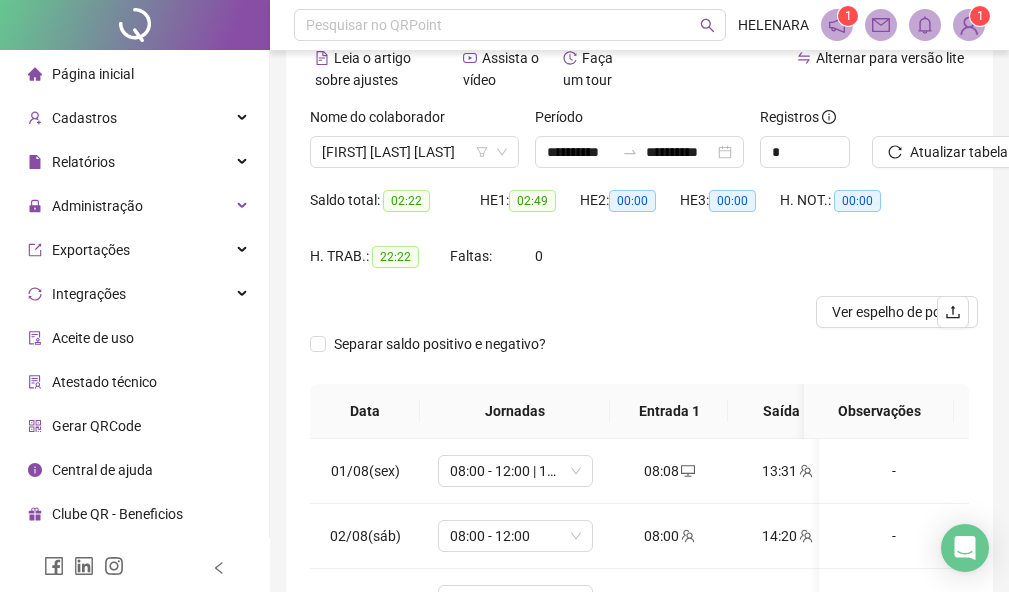 scroll, scrollTop: 200, scrollLeft: 0, axis: vertical 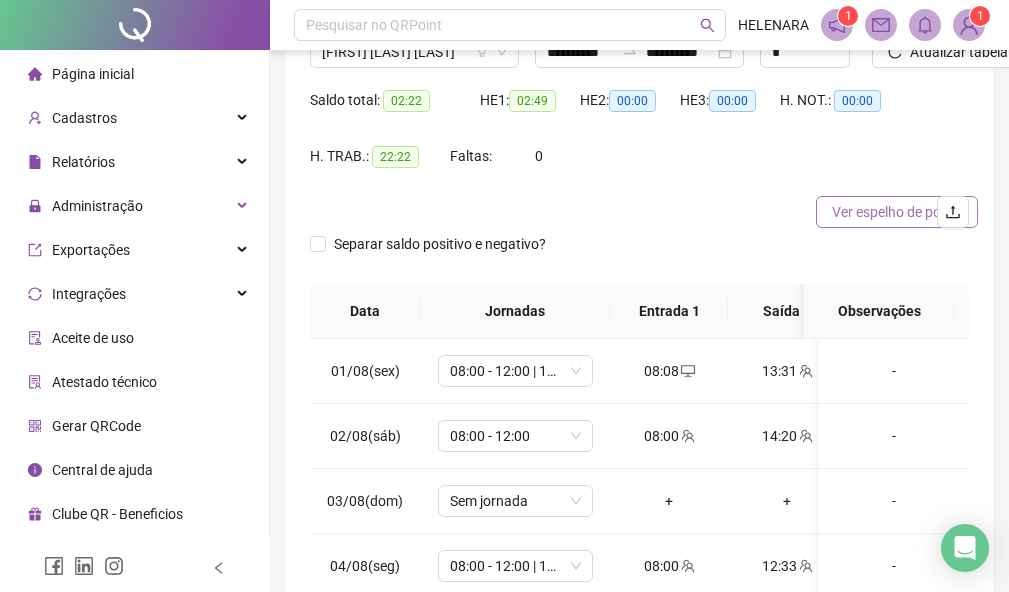 click on "Ver espelho de ponto" at bounding box center [897, 212] 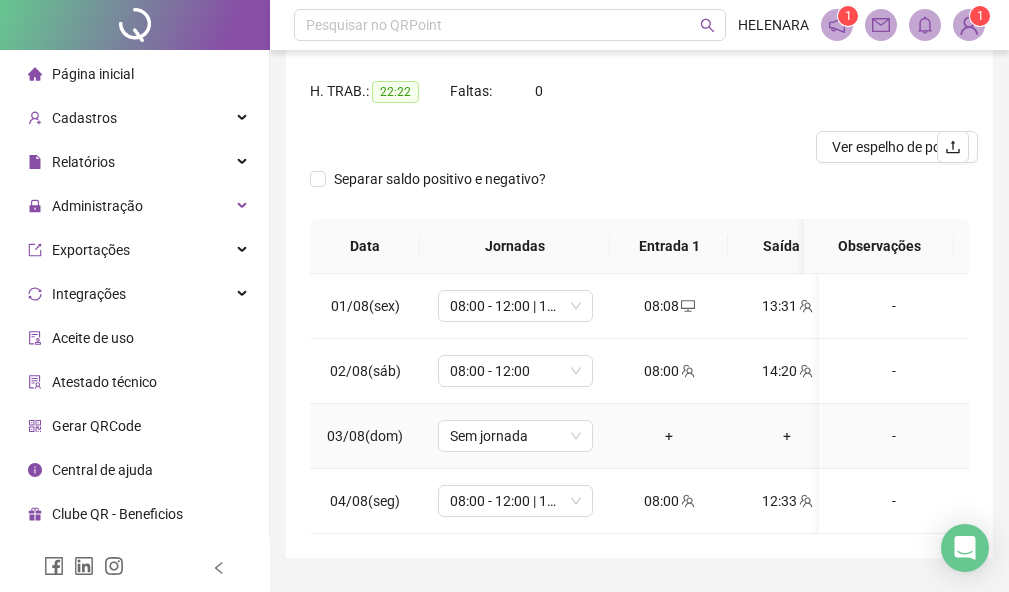 scroll, scrollTop: 300, scrollLeft: 0, axis: vertical 